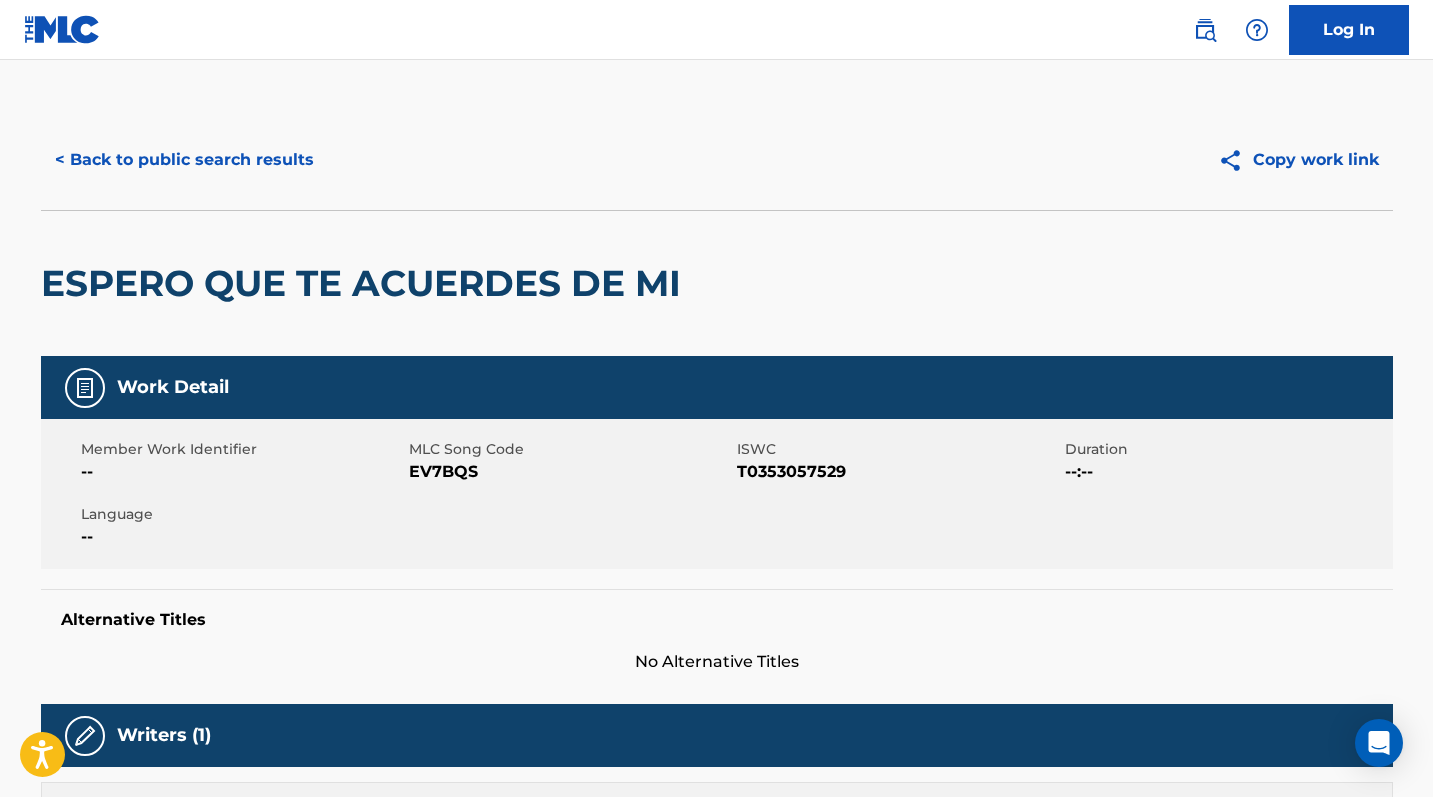 scroll, scrollTop: 858, scrollLeft: 0, axis: vertical 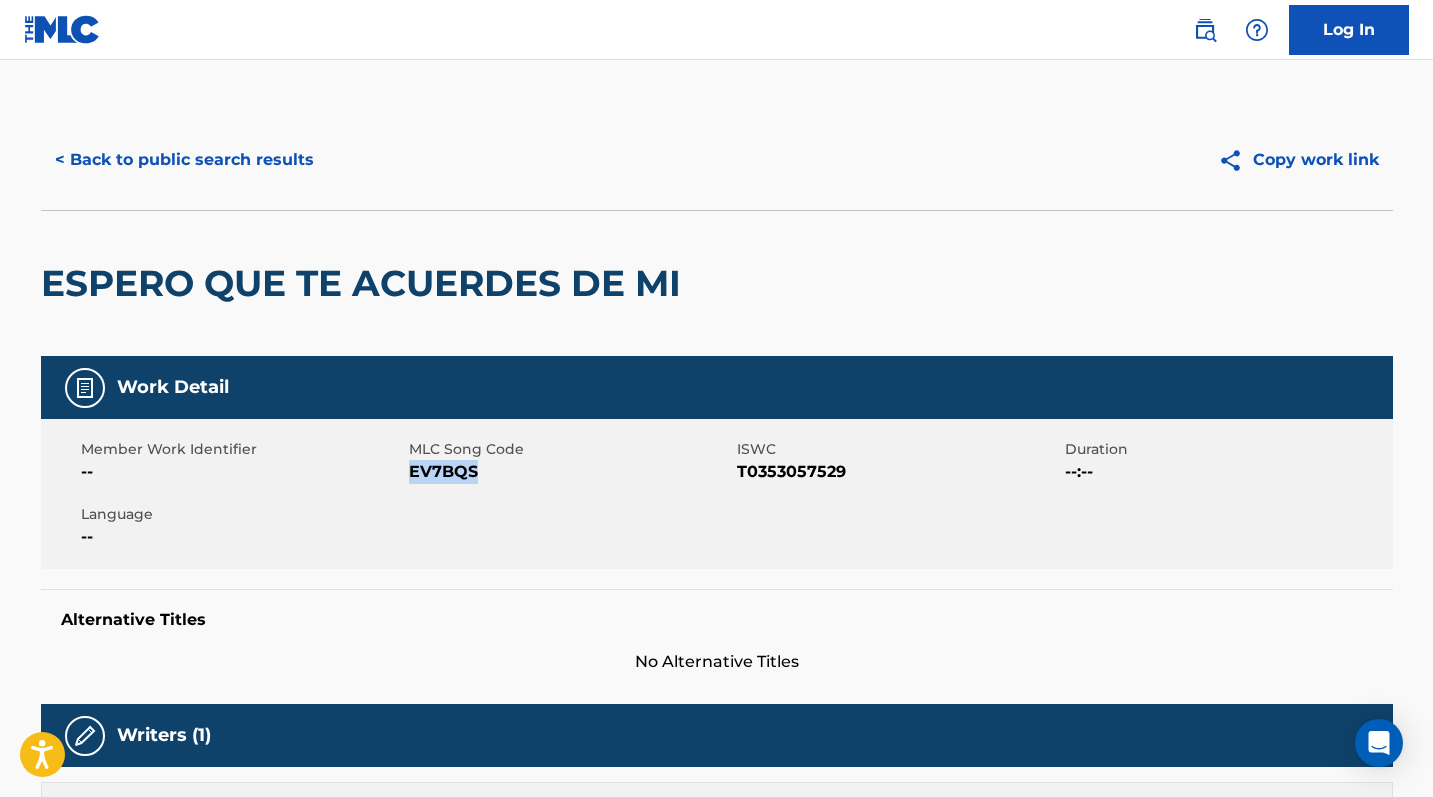 click on "< Back to public search results" at bounding box center (184, 160) 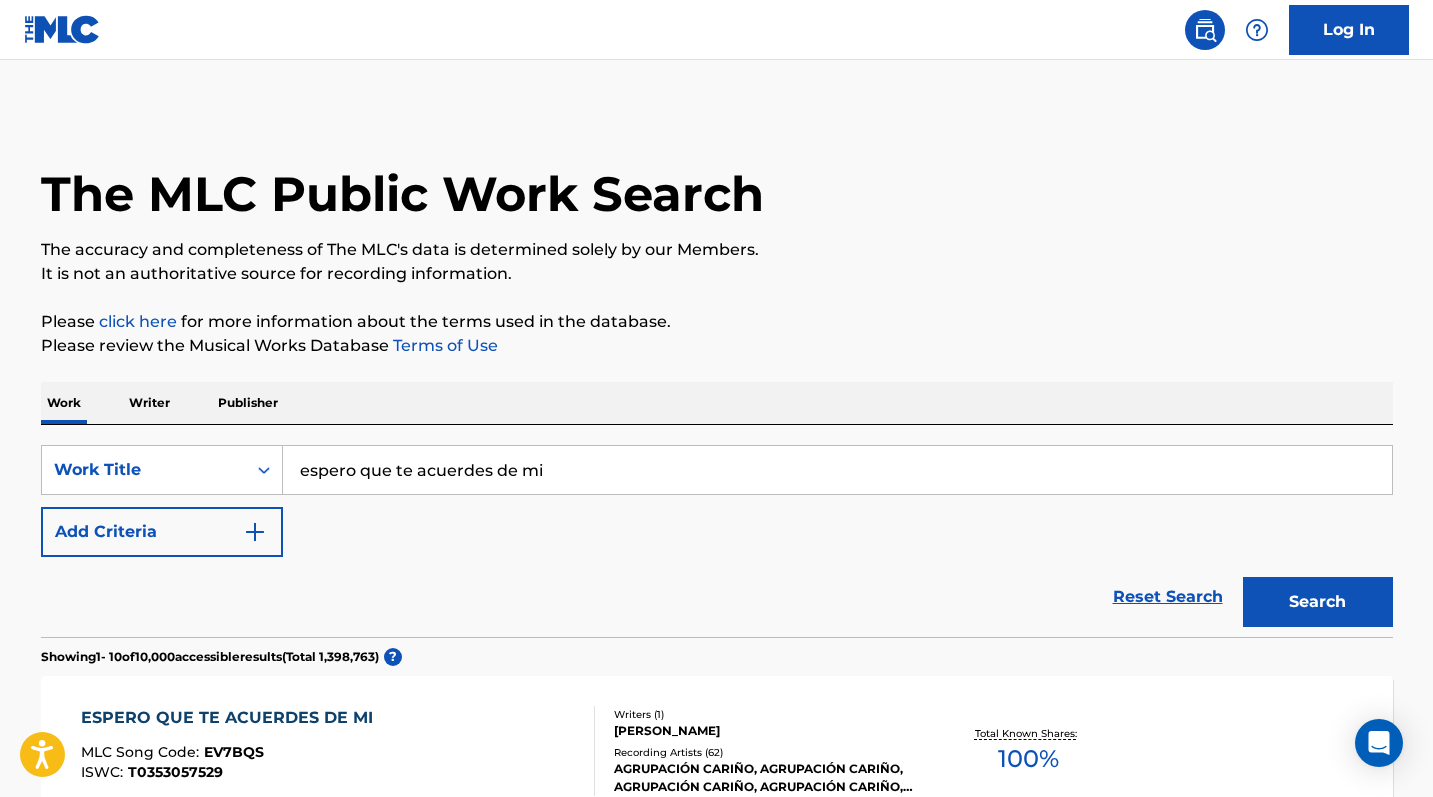 scroll, scrollTop: 365, scrollLeft: 0, axis: vertical 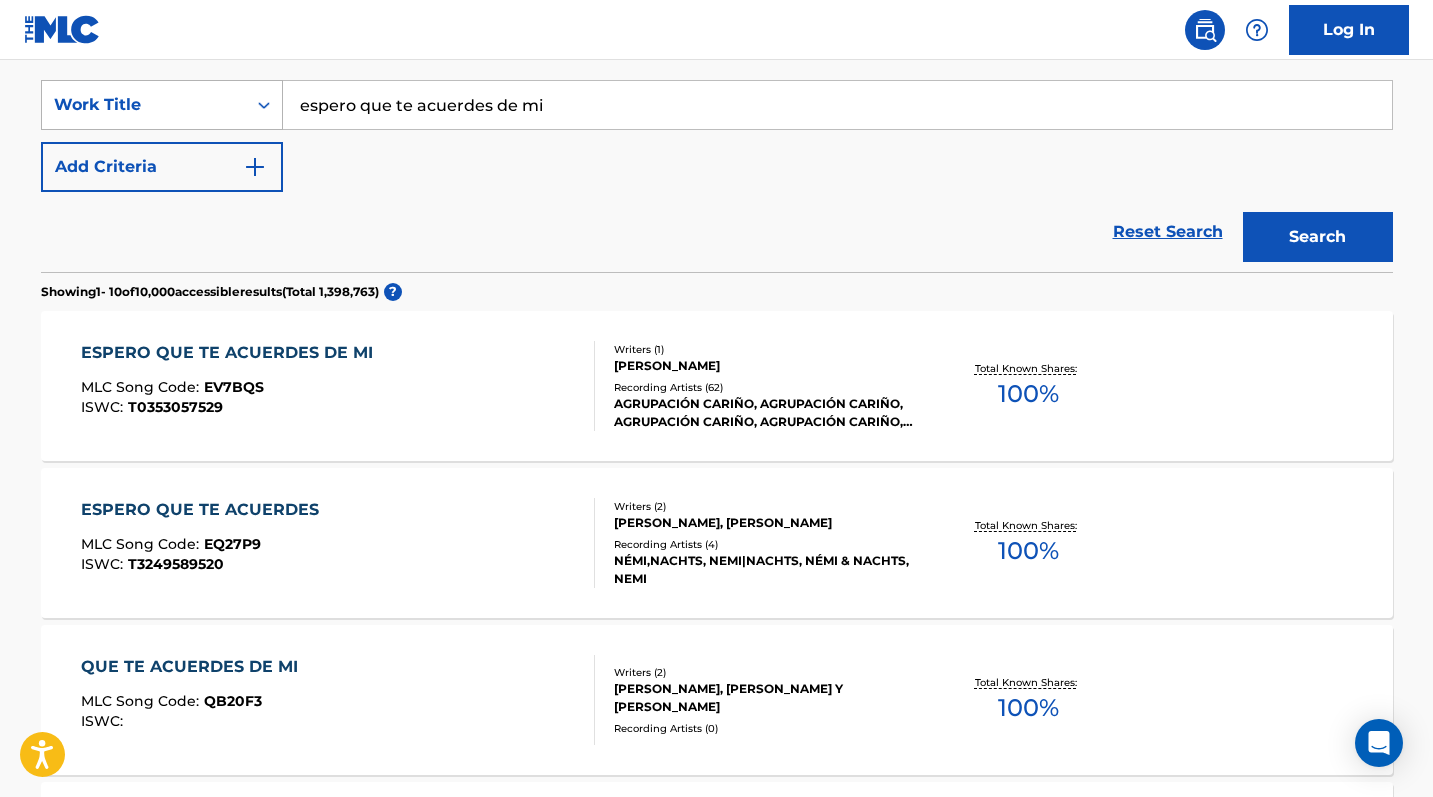 drag, startPoint x: 579, startPoint y: 109, endPoint x: 189, endPoint y: 120, distance: 390.1551 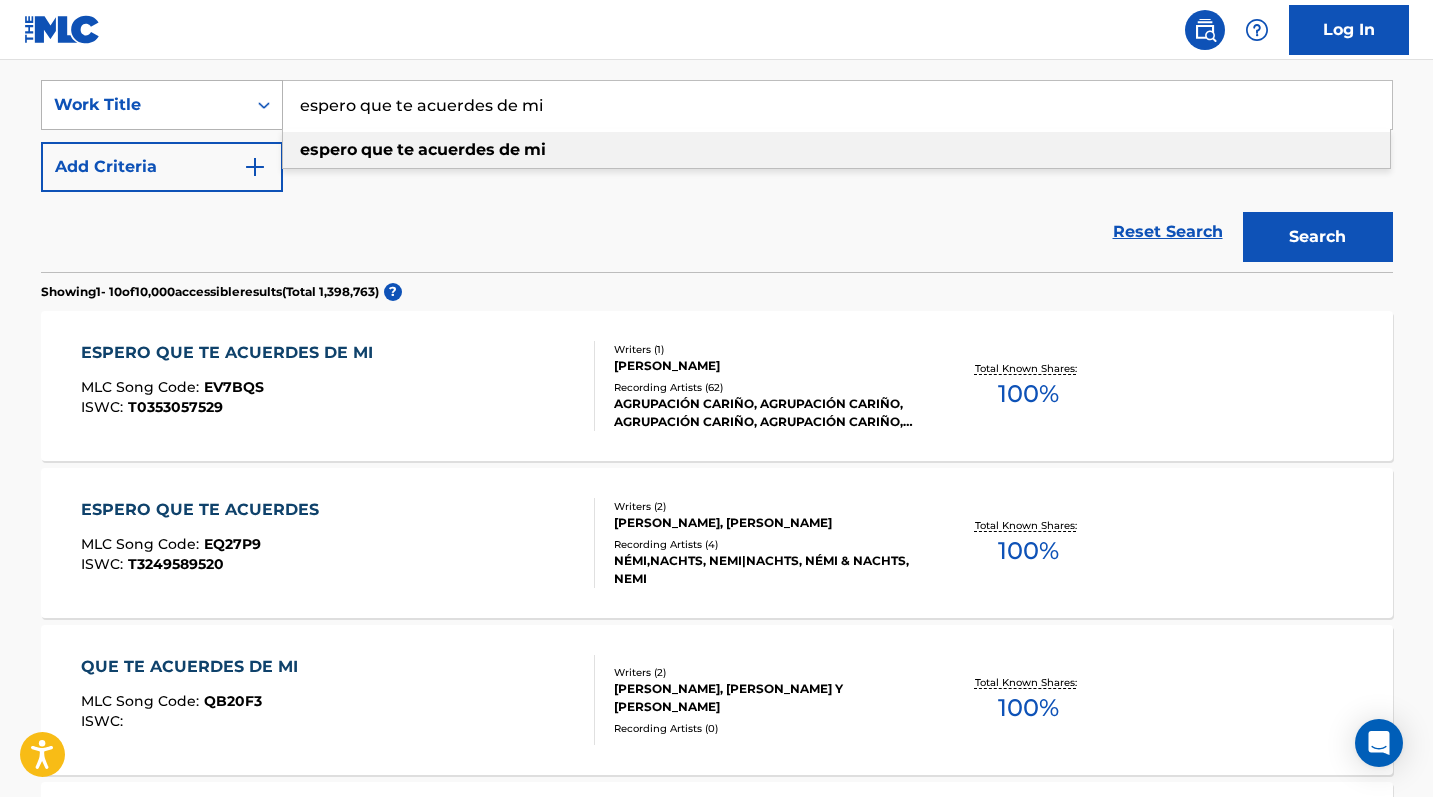 drag, startPoint x: 568, startPoint y: 120, endPoint x: 265, endPoint y: 91, distance: 304.3846 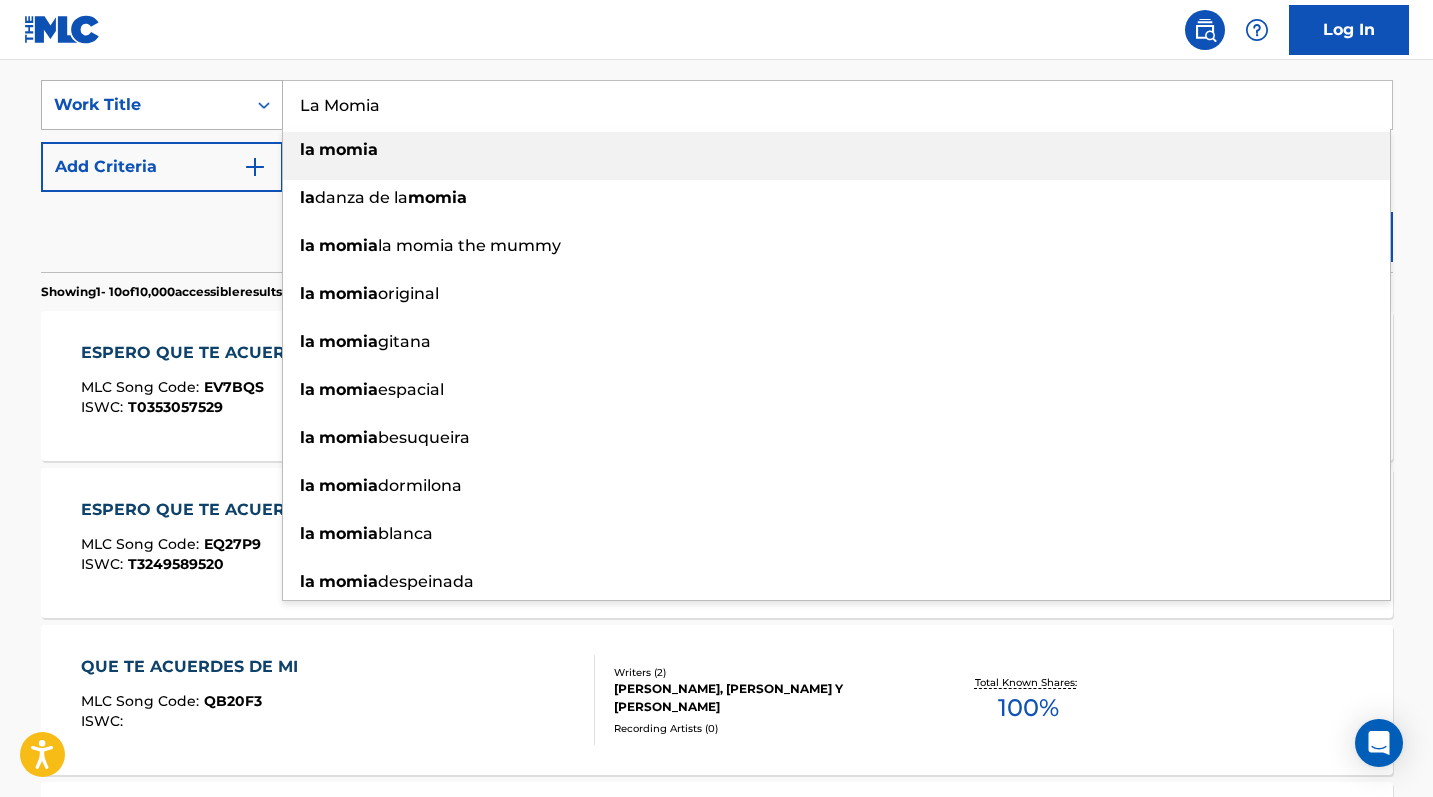 type on "la momia" 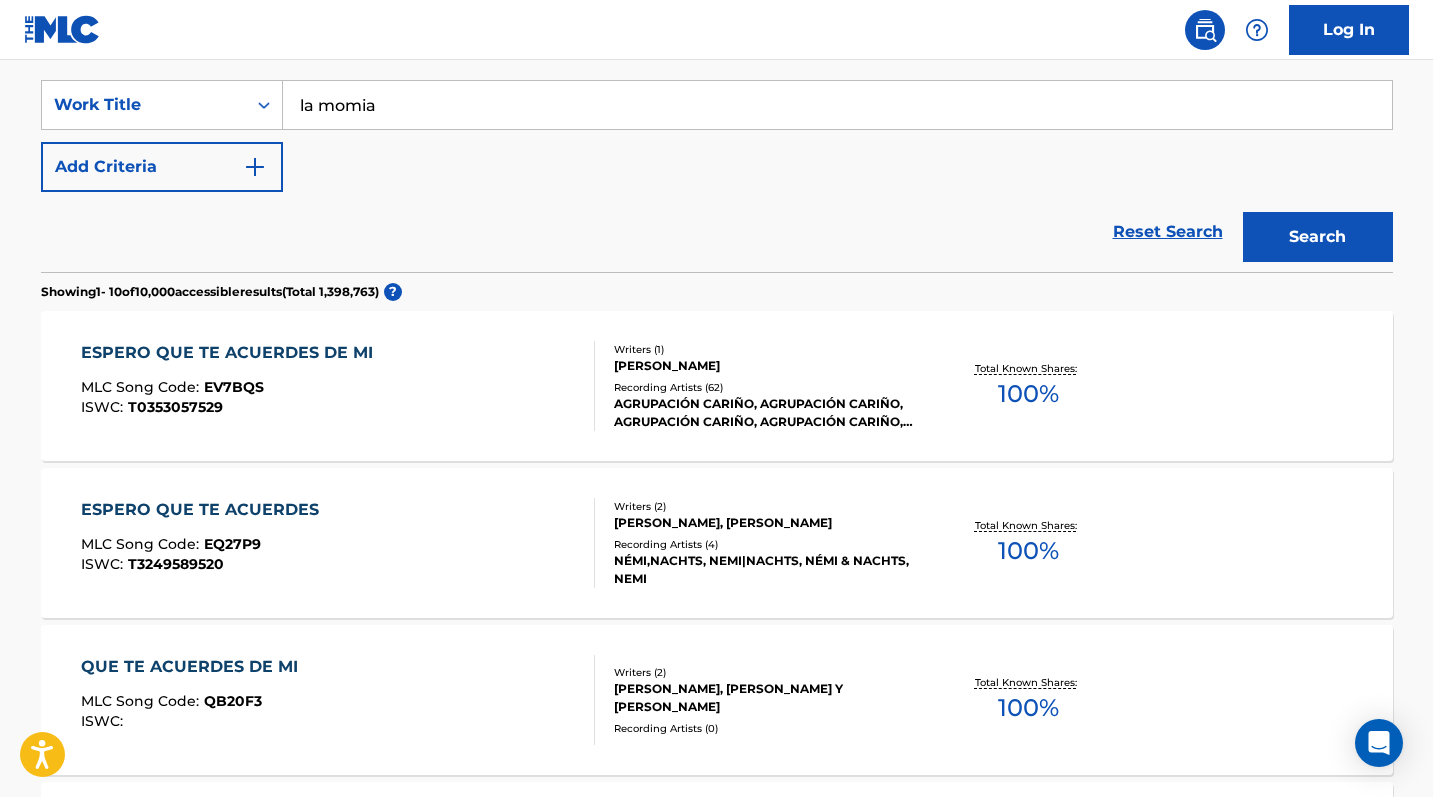click on "Add Criteria" at bounding box center (162, 167) 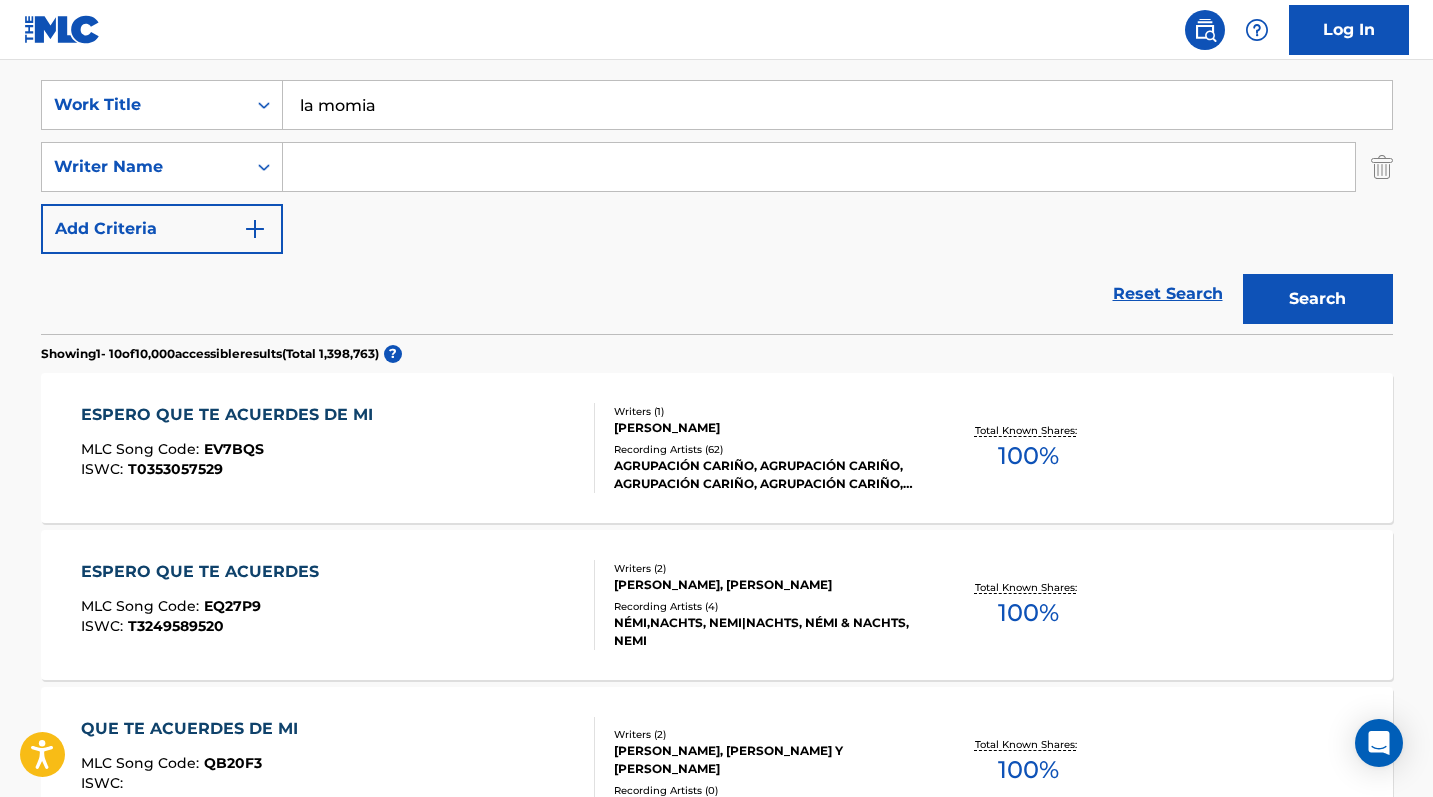 click on "SearchWithCriteriaccaeb01a-55eb-499c-b1ae-812ab14c547f Work Title la momia SearchWithCriteriafe80fd94-eac9-4a65-a79a-e8521e92e407 Writer Name Add Criteria" at bounding box center (717, 167) 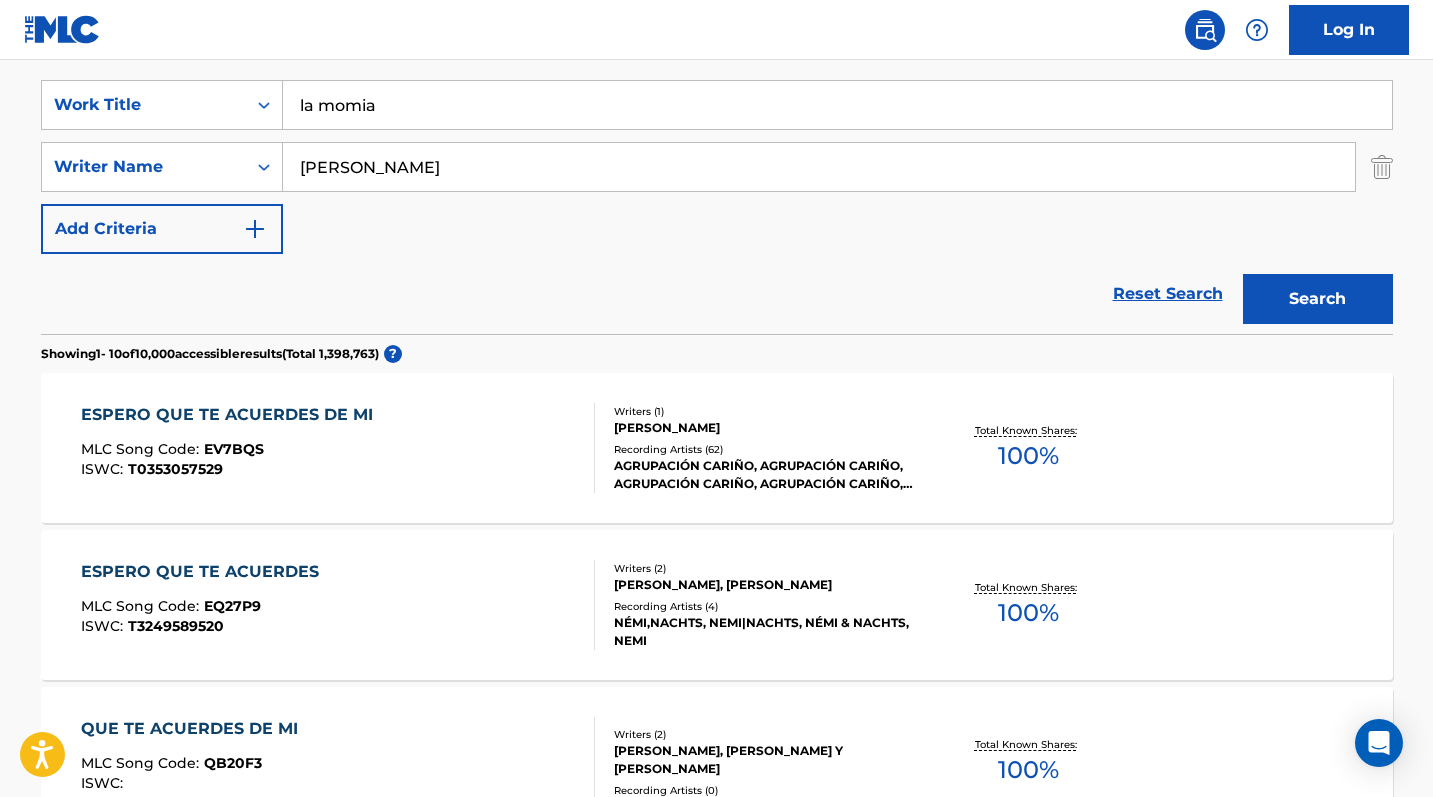 type on "[PERSON_NAME]" 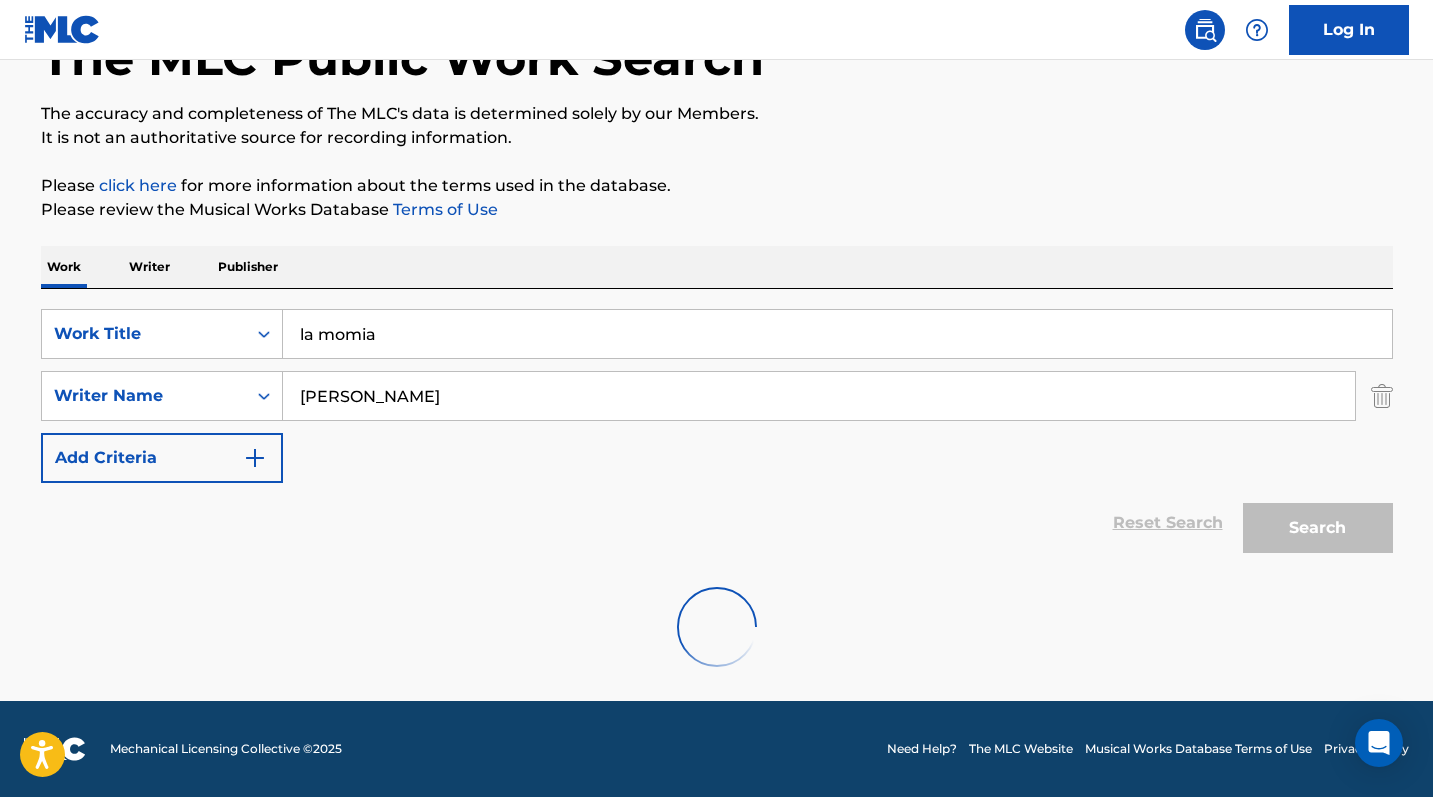 scroll, scrollTop: 71, scrollLeft: 0, axis: vertical 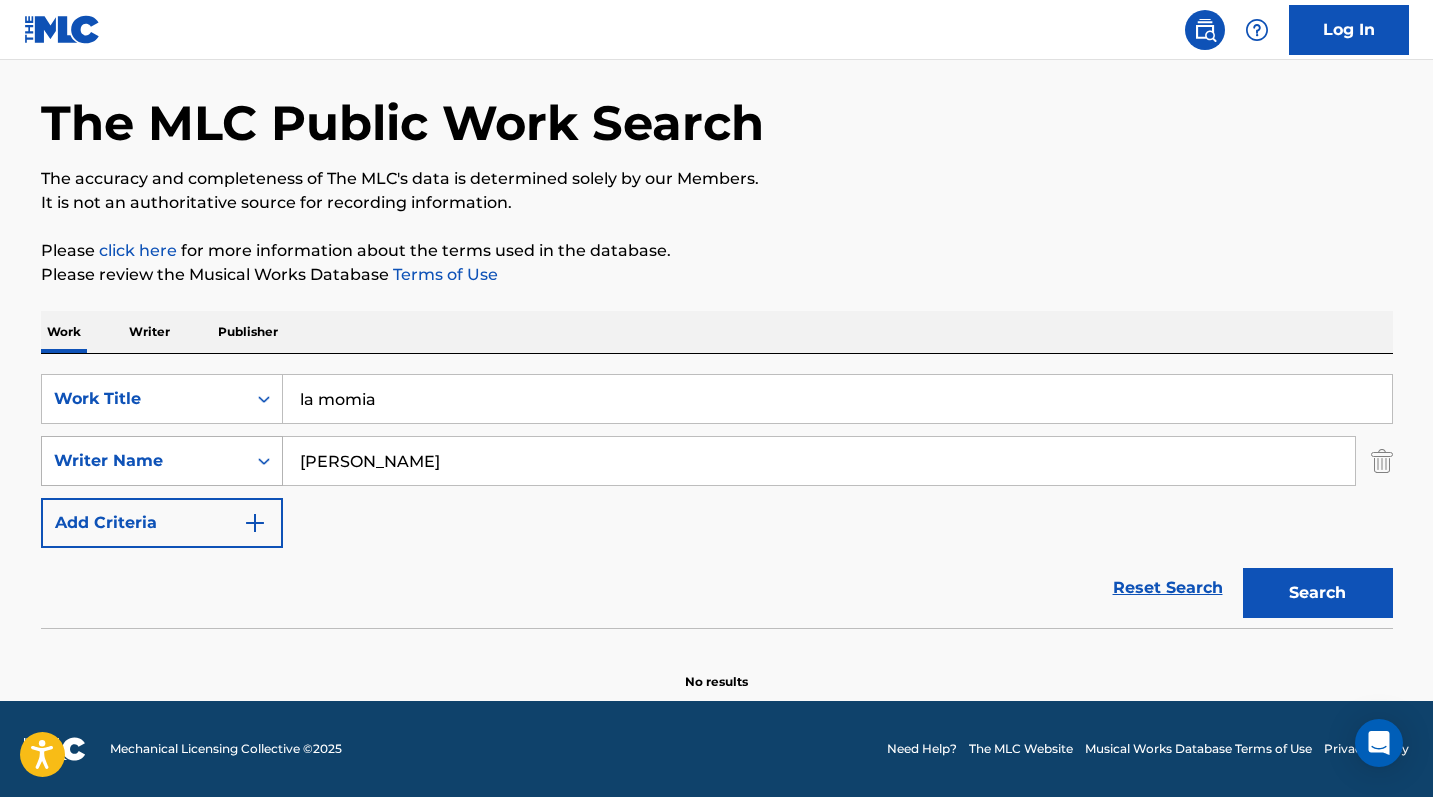 drag, startPoint x: 508, startPoint y: 467, endPoint x: 222, endPoint y: 465, distance: 286.007 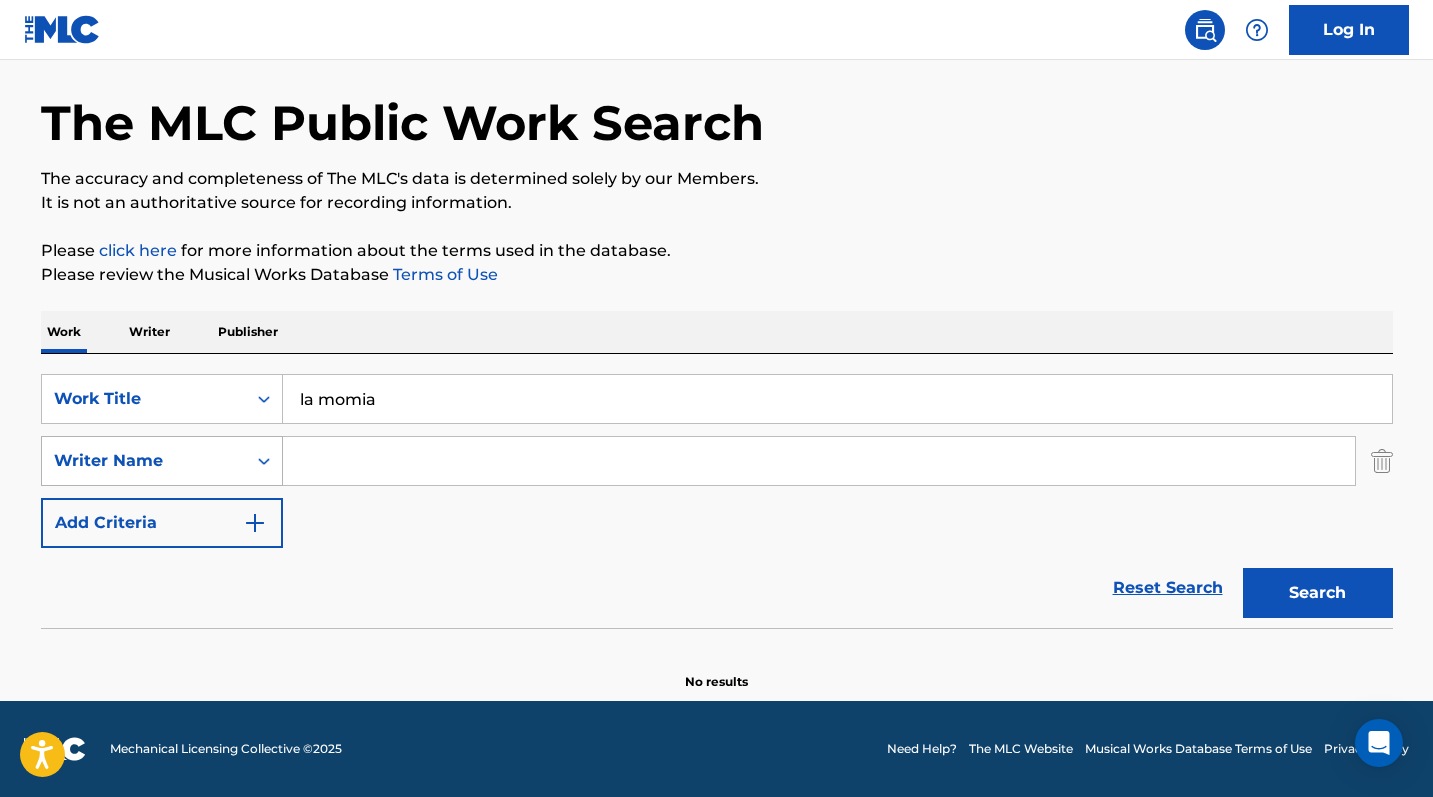 click on "Search" at bounding box center [1318, 593] 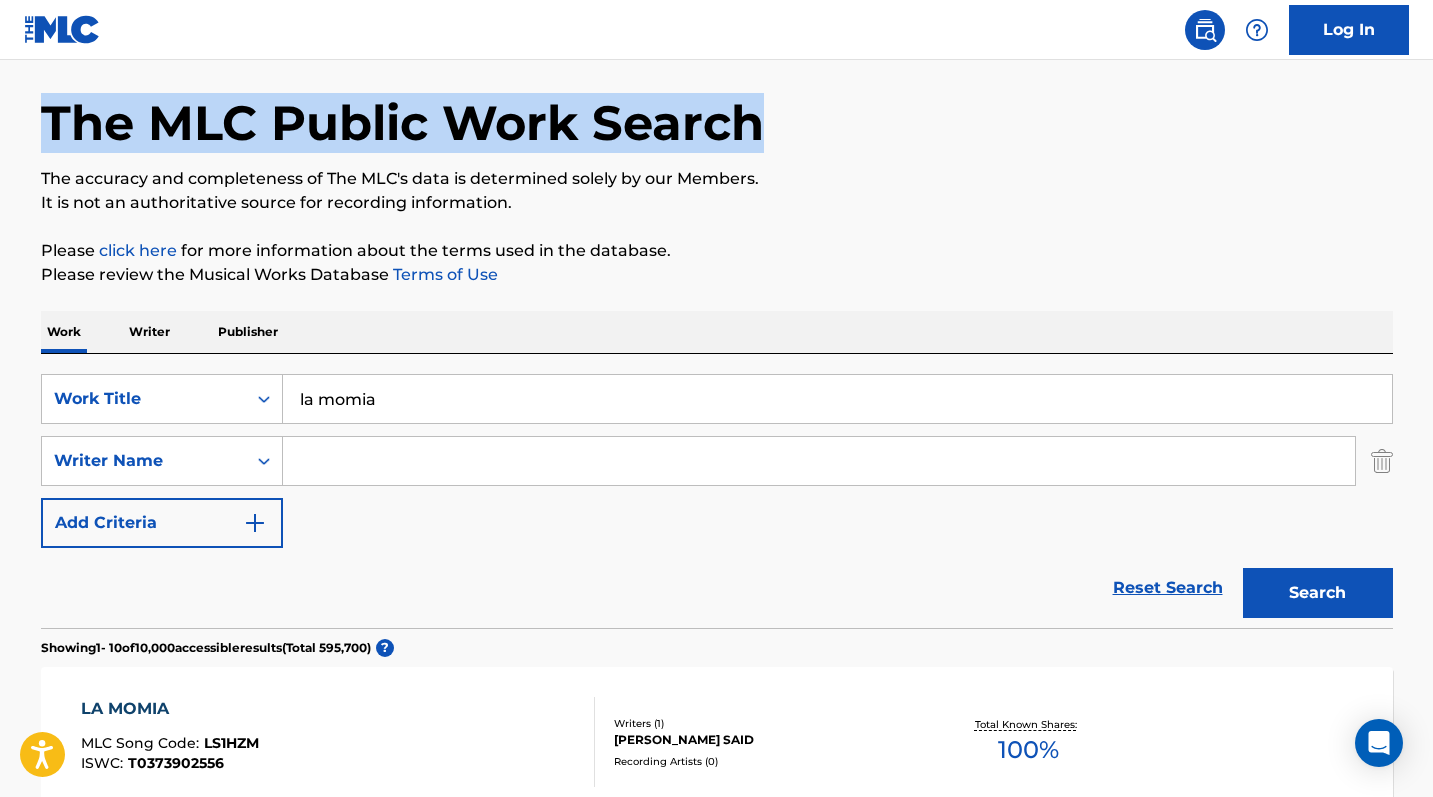 drag, startPoint x: 1432, startPoint y: 82, endPoint x: 1424, endPoint y: 153, distance: 71.44928 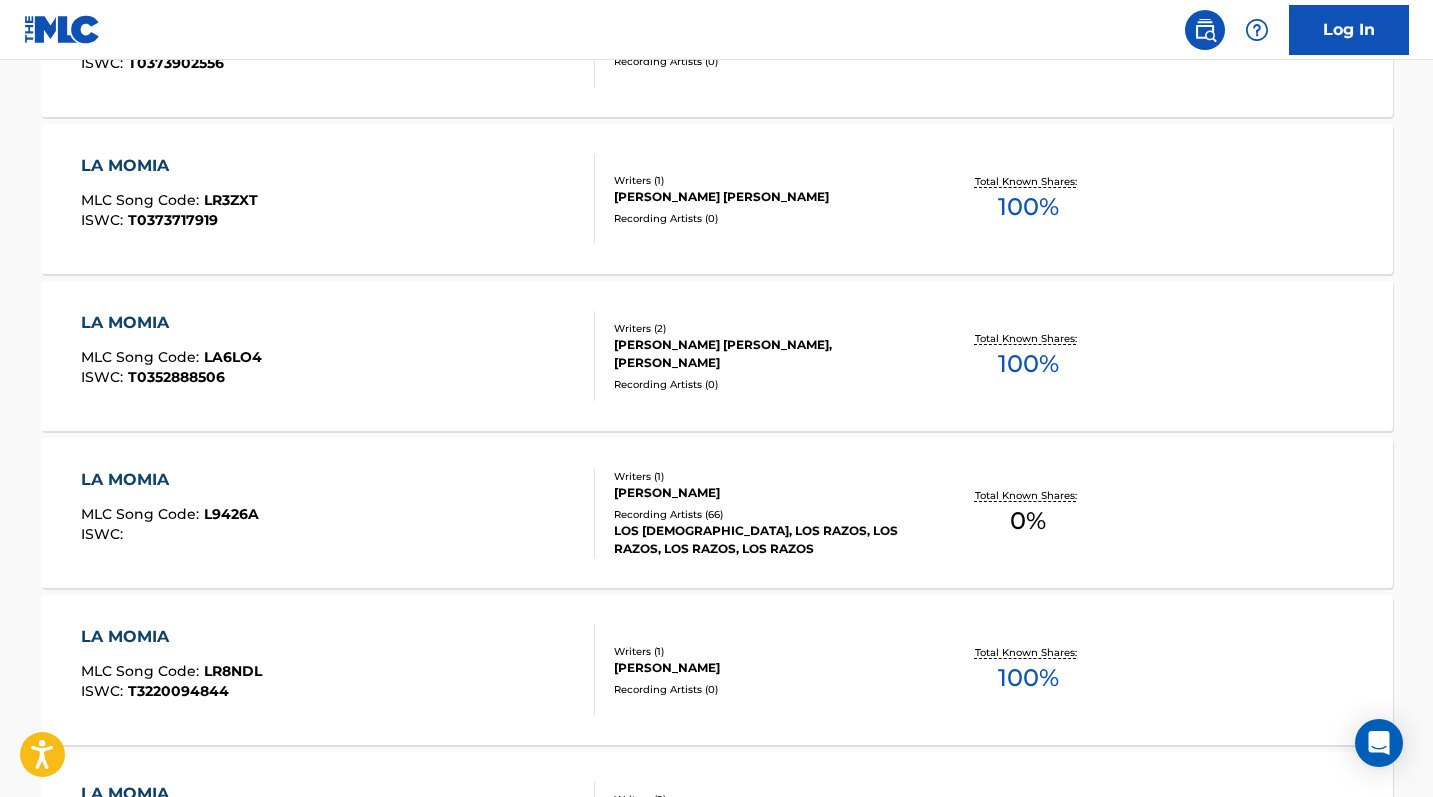 scroll, scrollTop: 841, scrollLeft: 0, axis: vertical 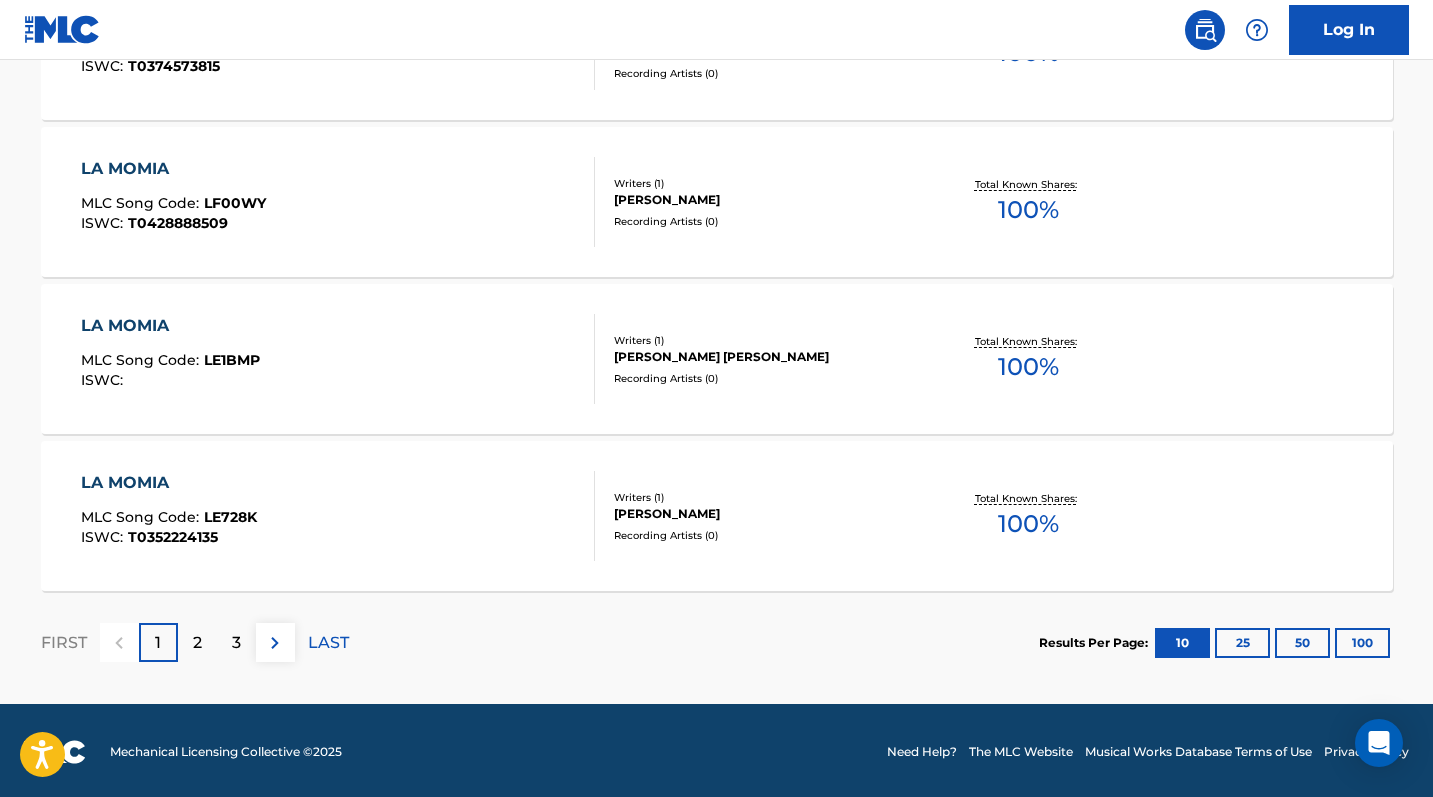 click on "2" at bounding box center [197, 642] 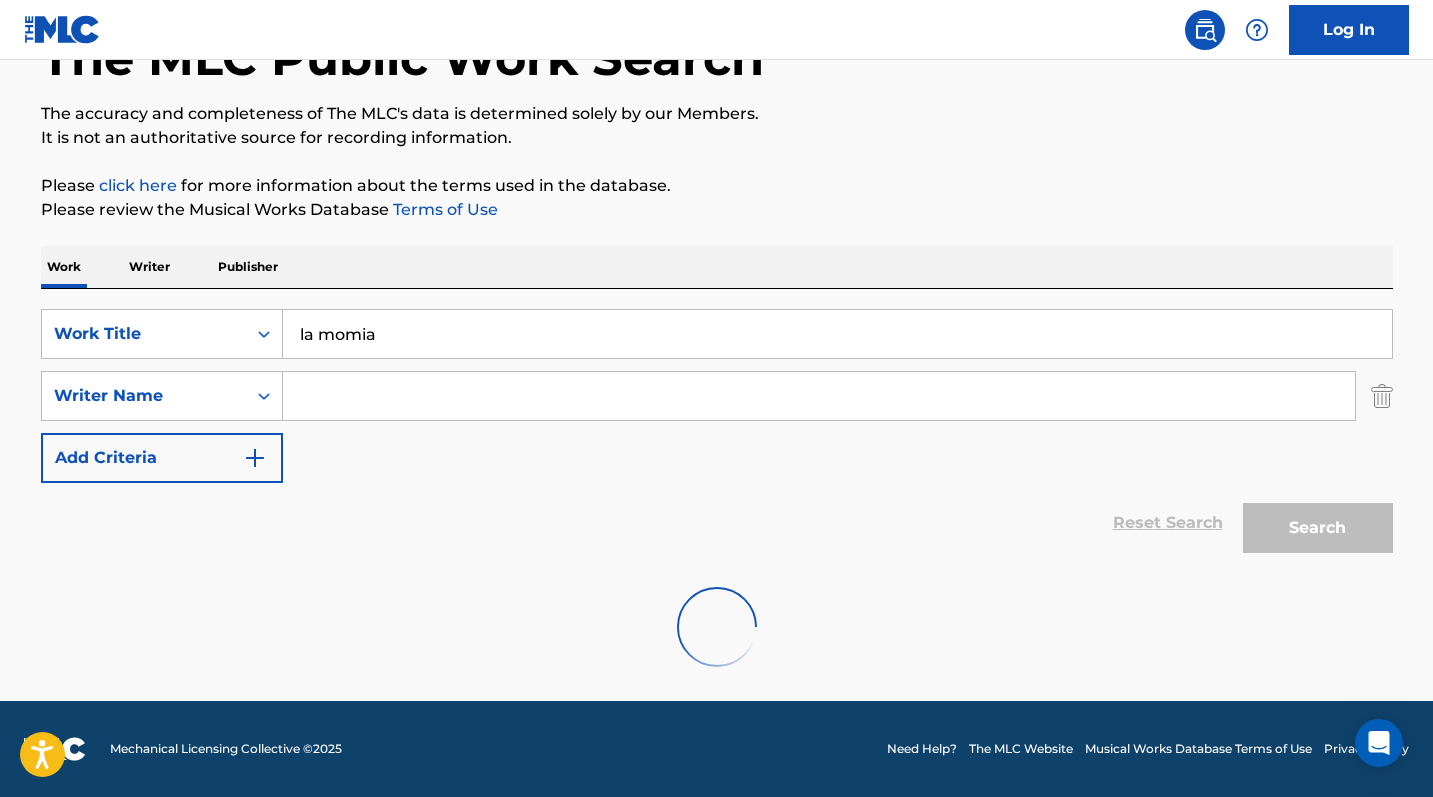 scroll, scrollTop: 136, scrollLeft: 0, axis: vertical 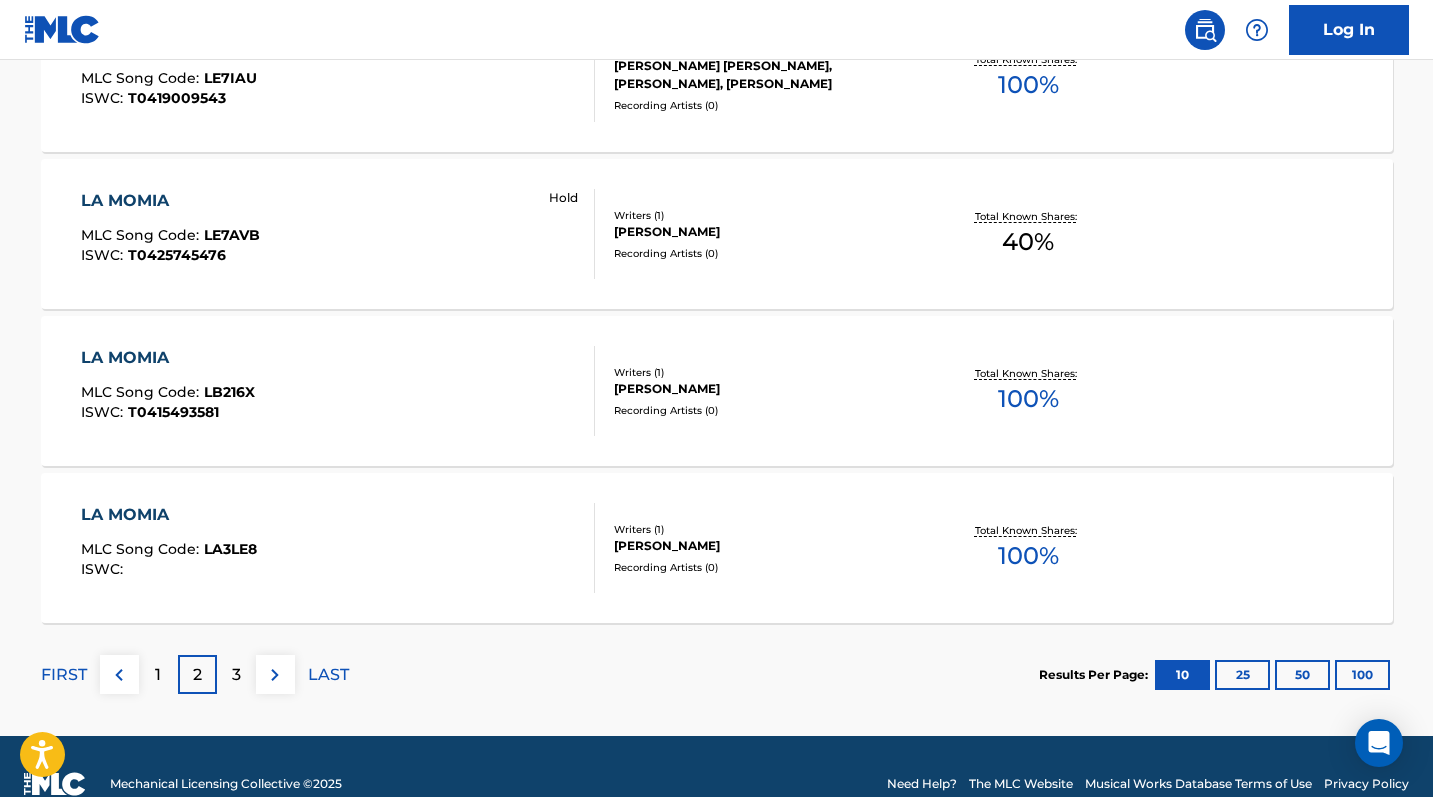 click on "3" at bounding box center [236, 675] 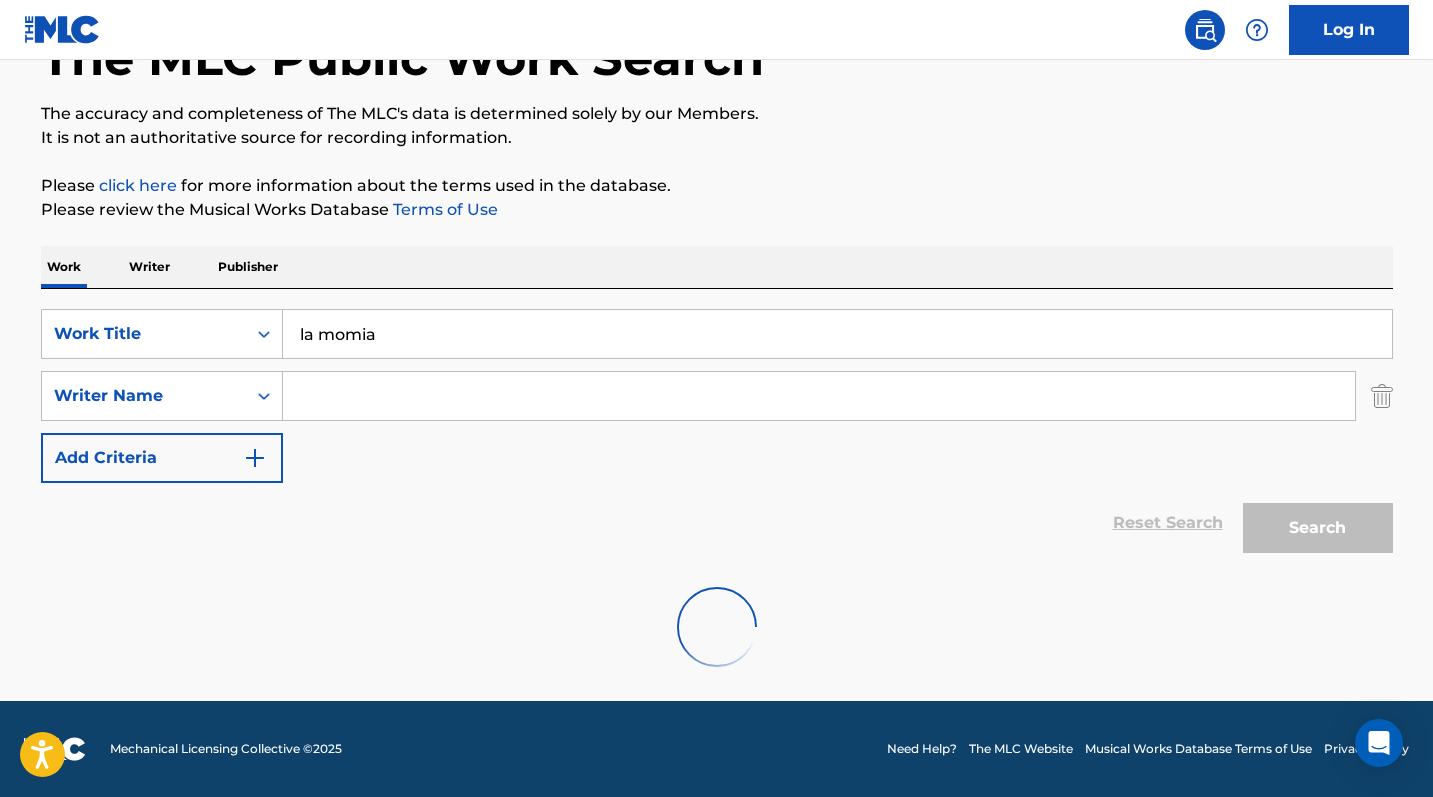 scroll, scrollTop: 136, scrollLeft: 0, axis: vertical 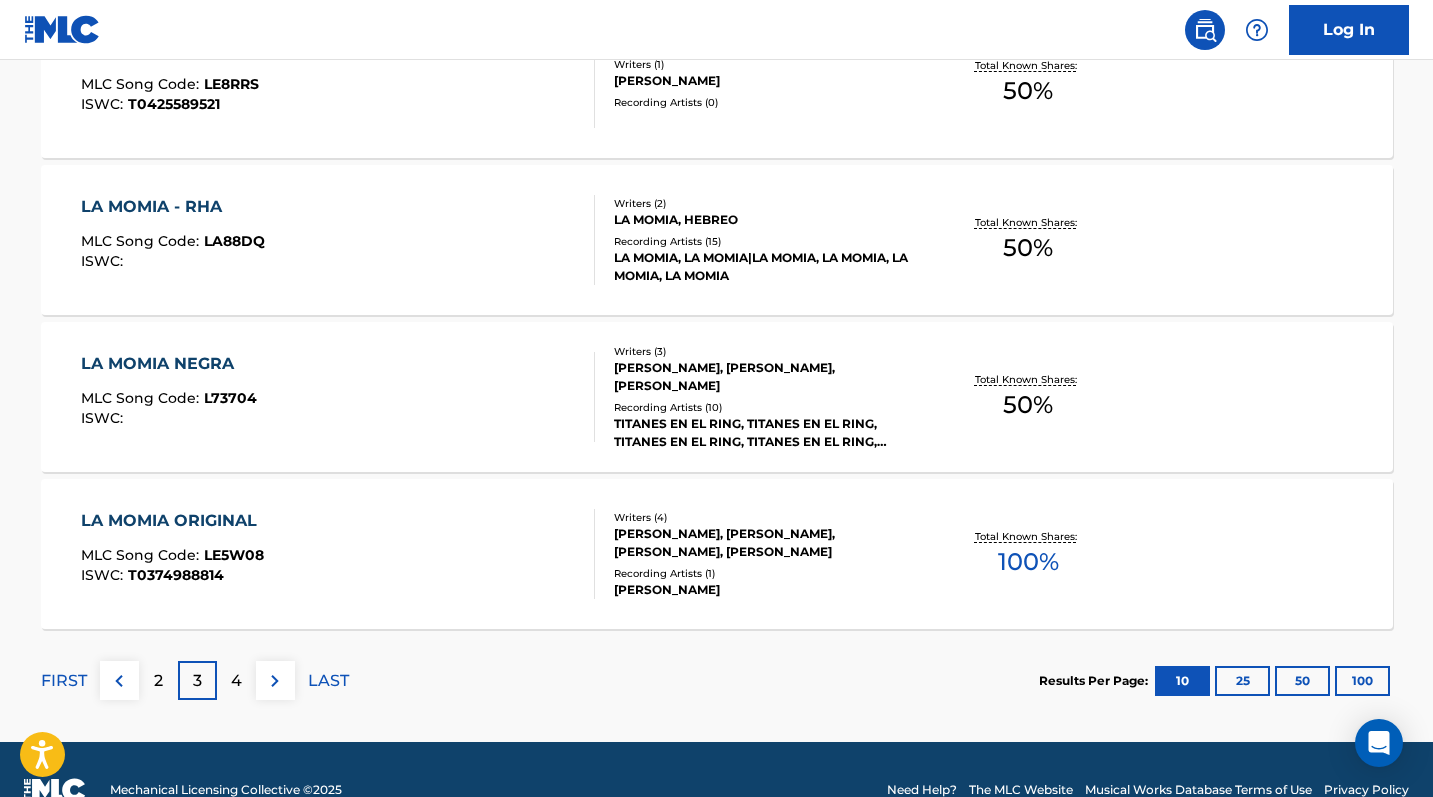 click on "100" at bounding box center (1362, 681) 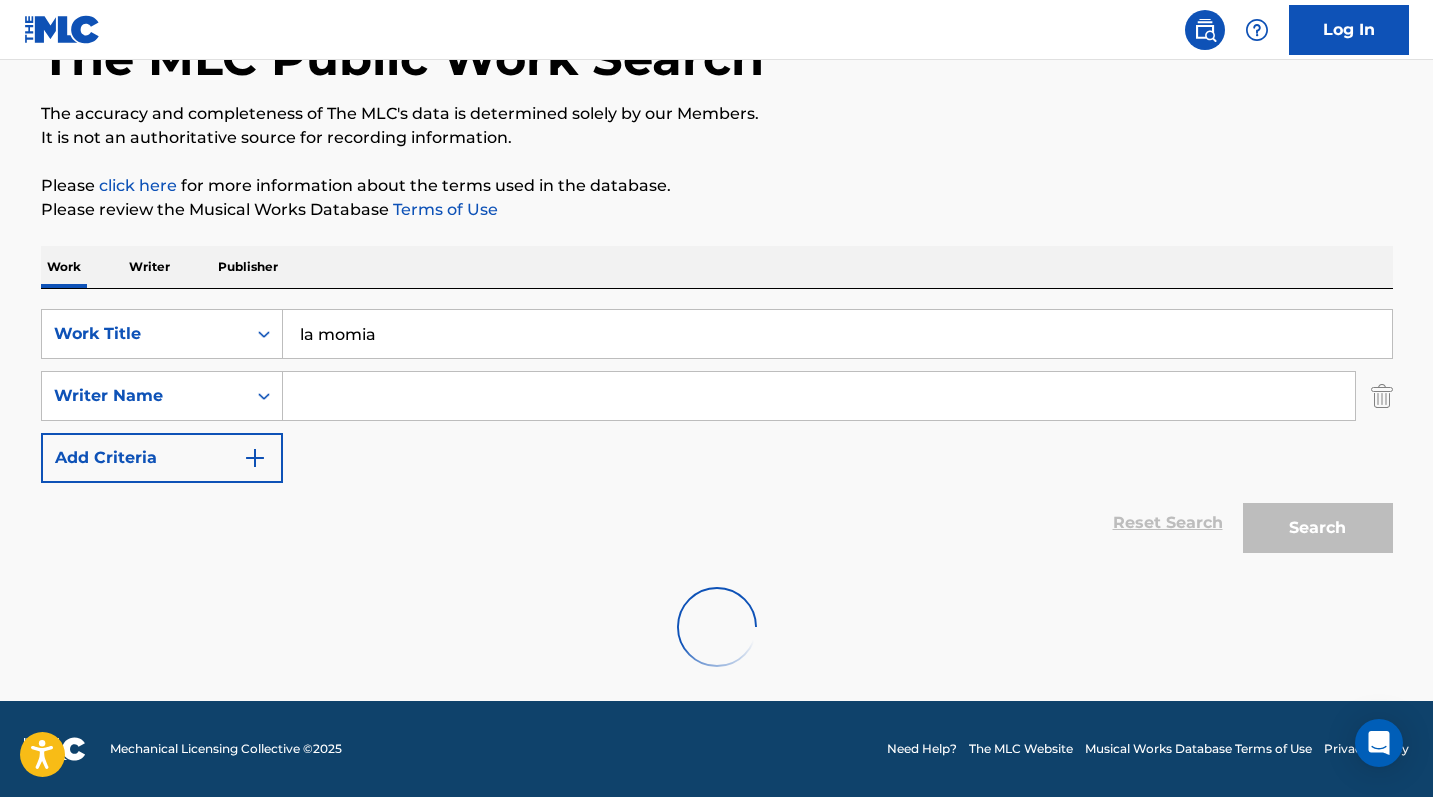 scroll, scrollTop: 136, scrollLeft: 0, axis: vertical 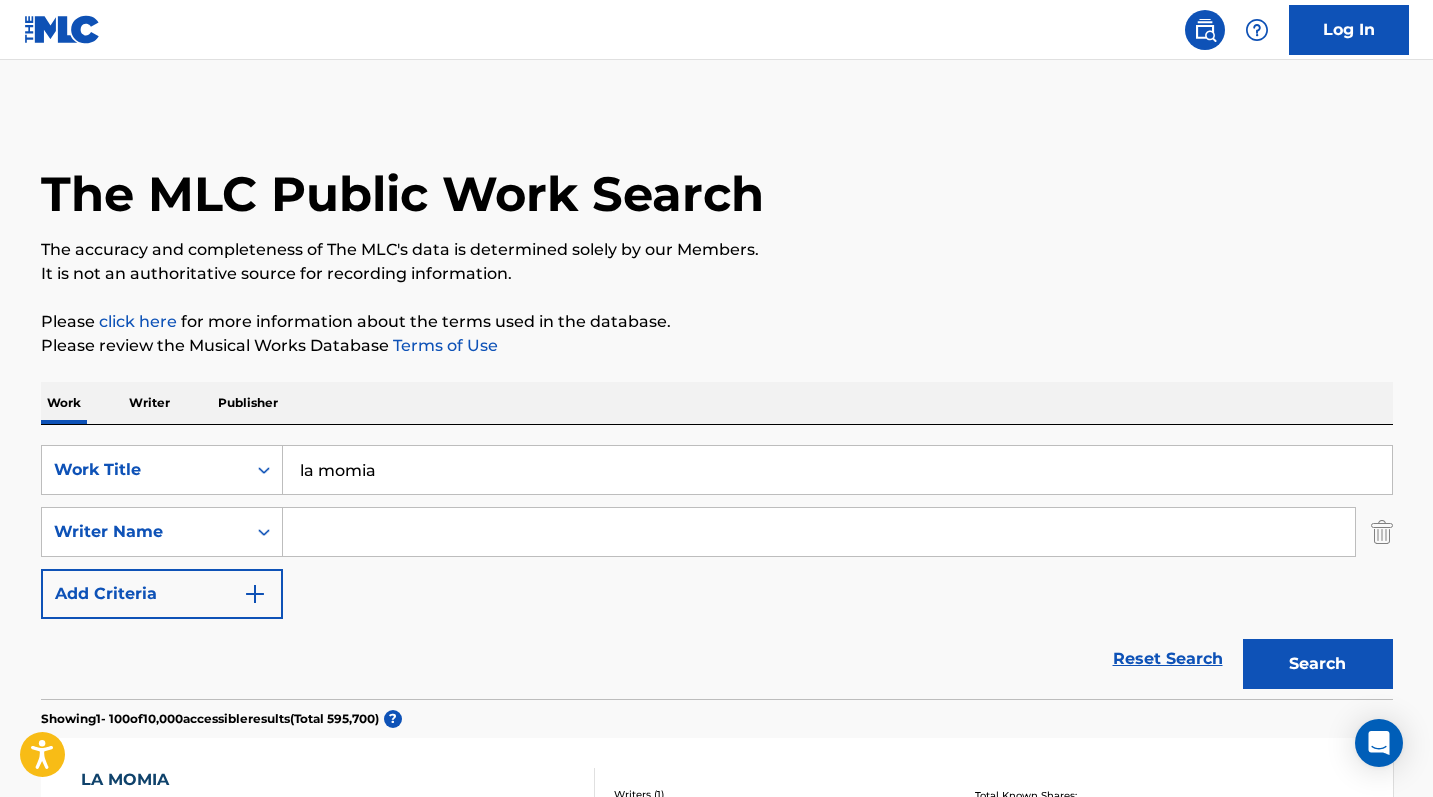 click at bounding box center [819, 532] 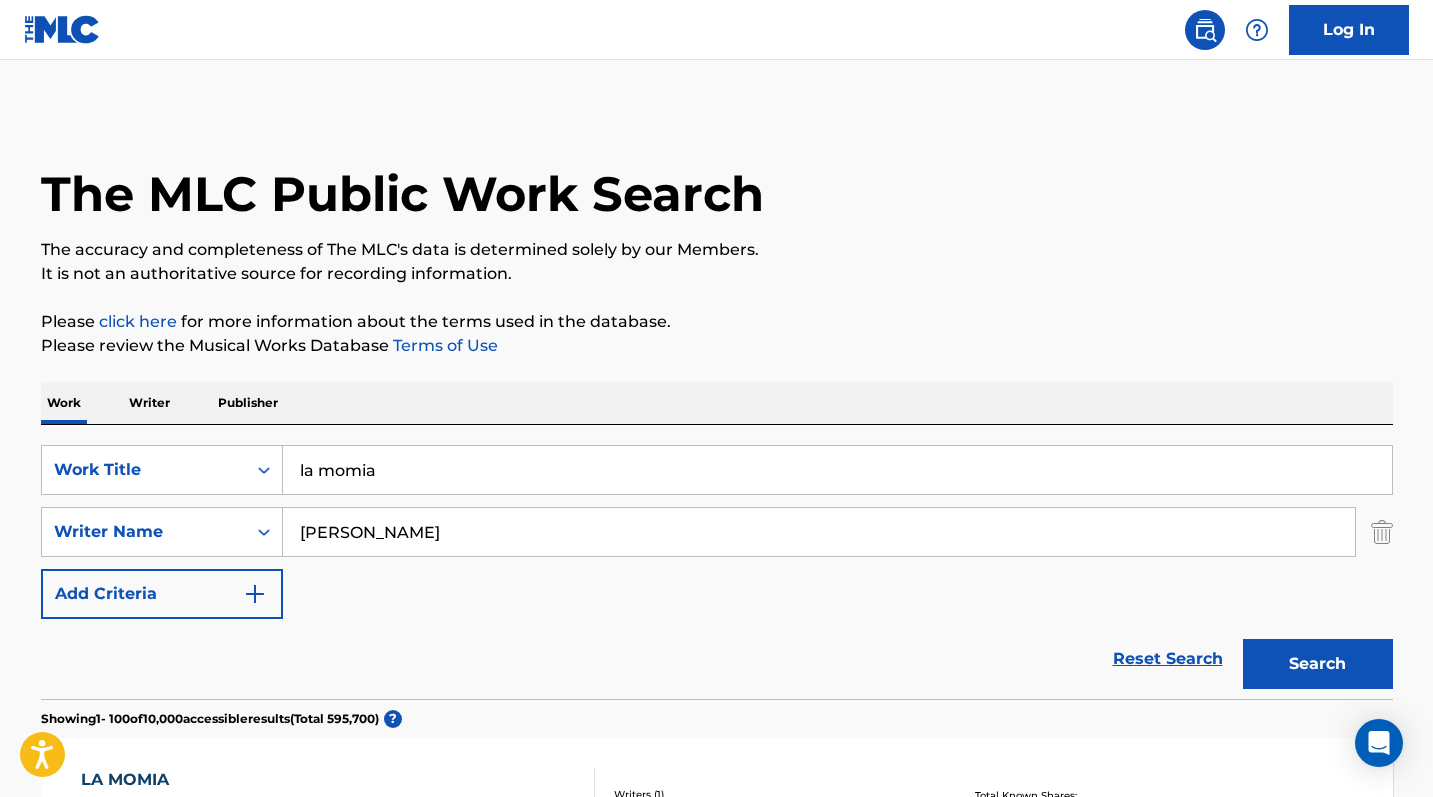 click on "Search" at bounding box center (1318, 664) 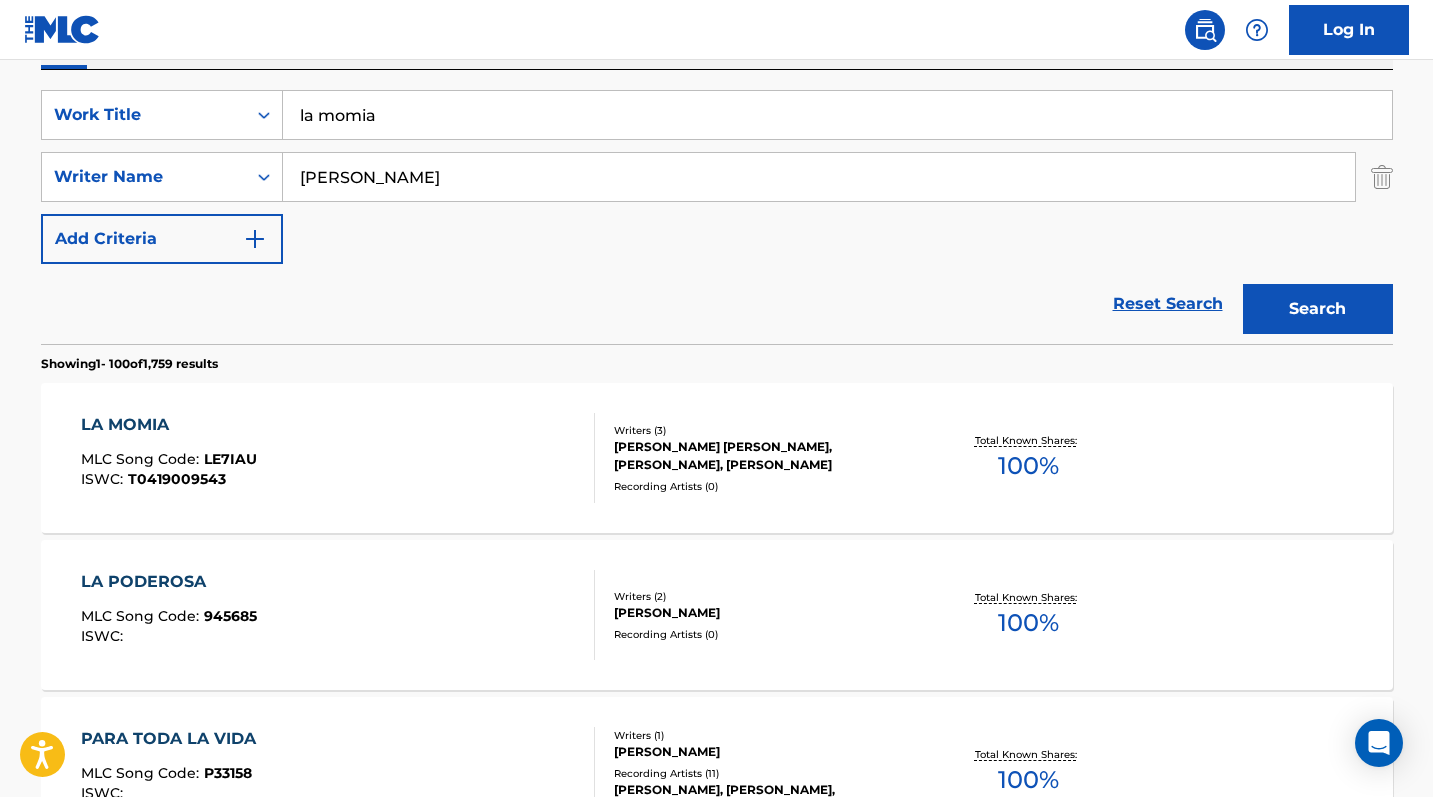 scroll, scrollTop: 334, scrollLeft: 0, axis: vertical 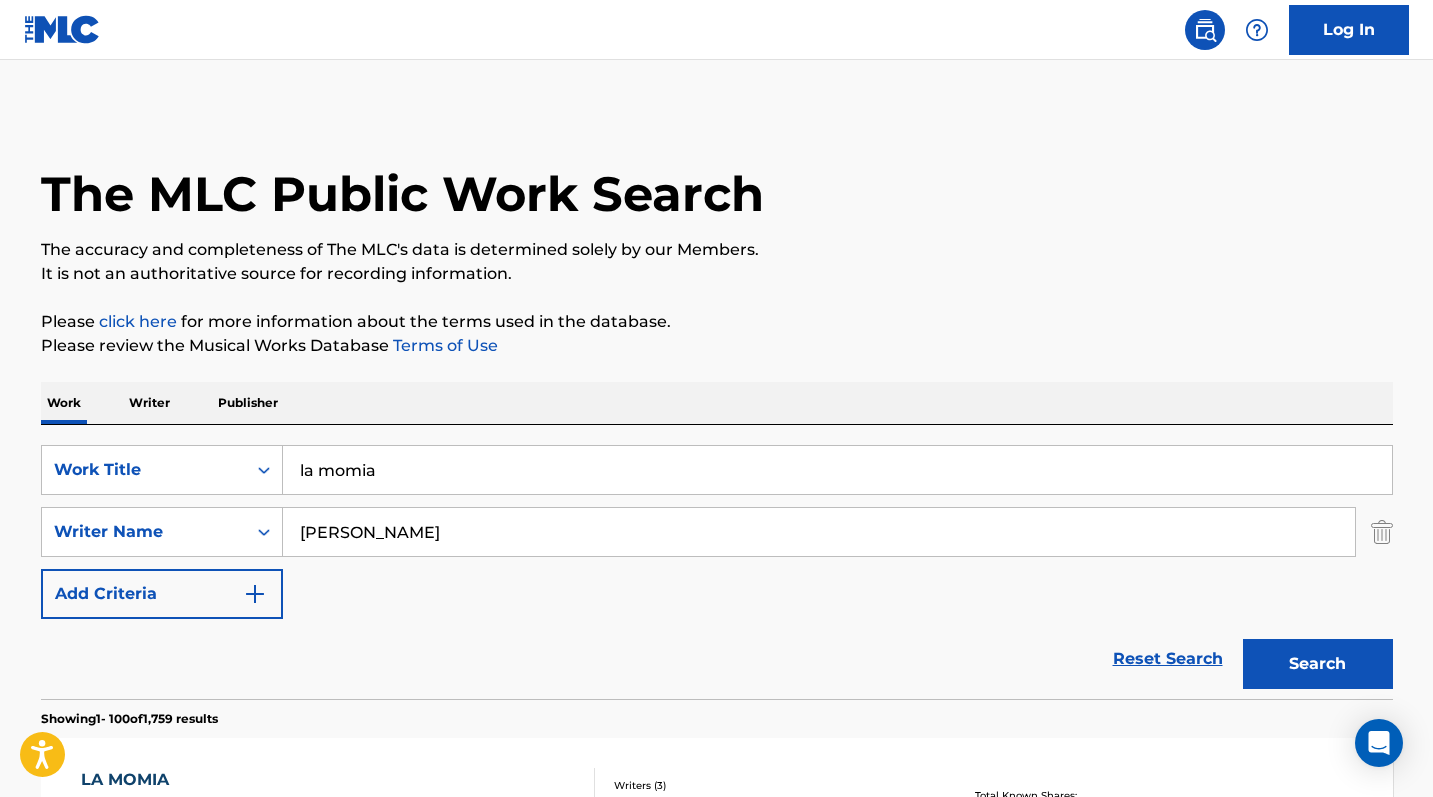 click on "[PERSON_NAME]" at bounding box center [819, 532] 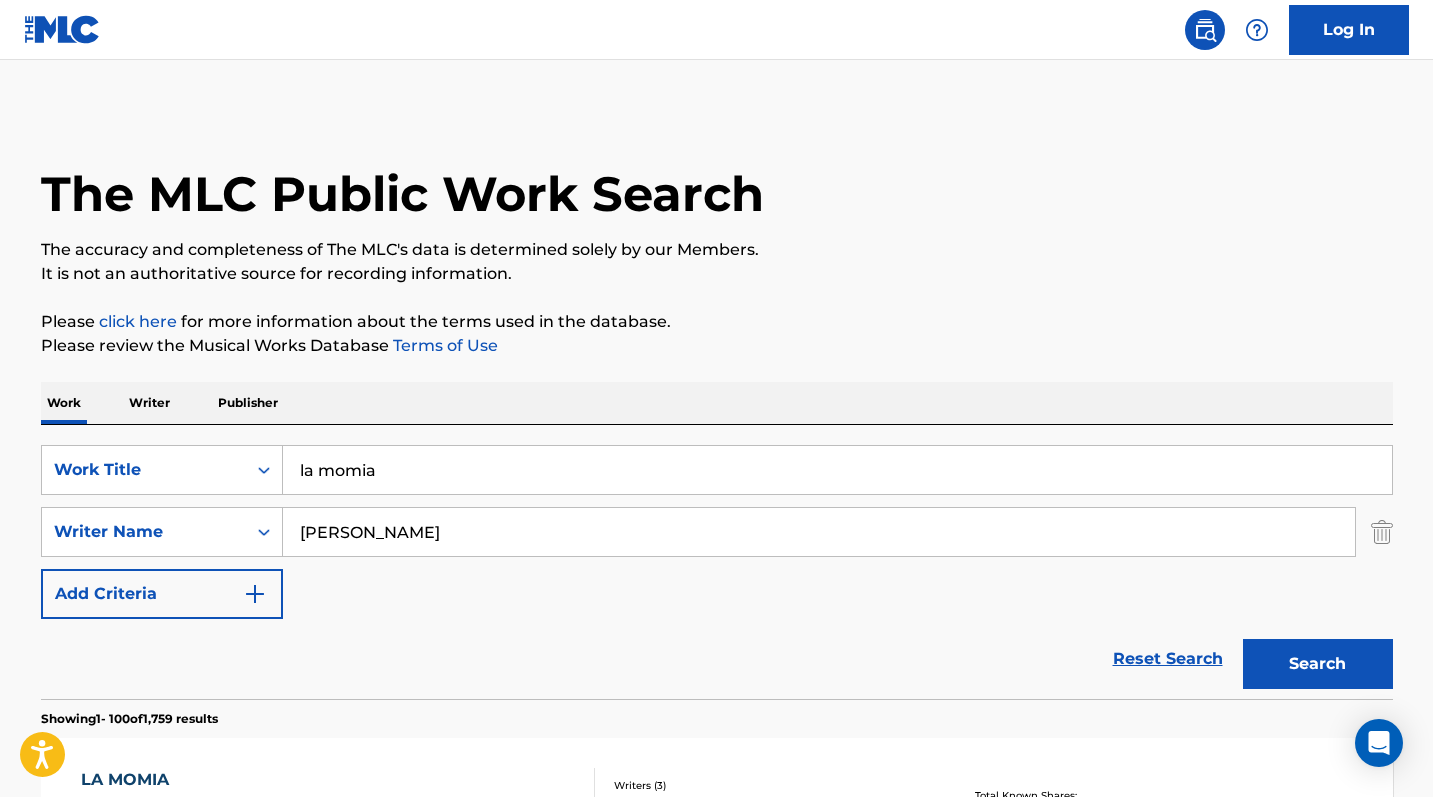 type on "[PERSON_NAME]" 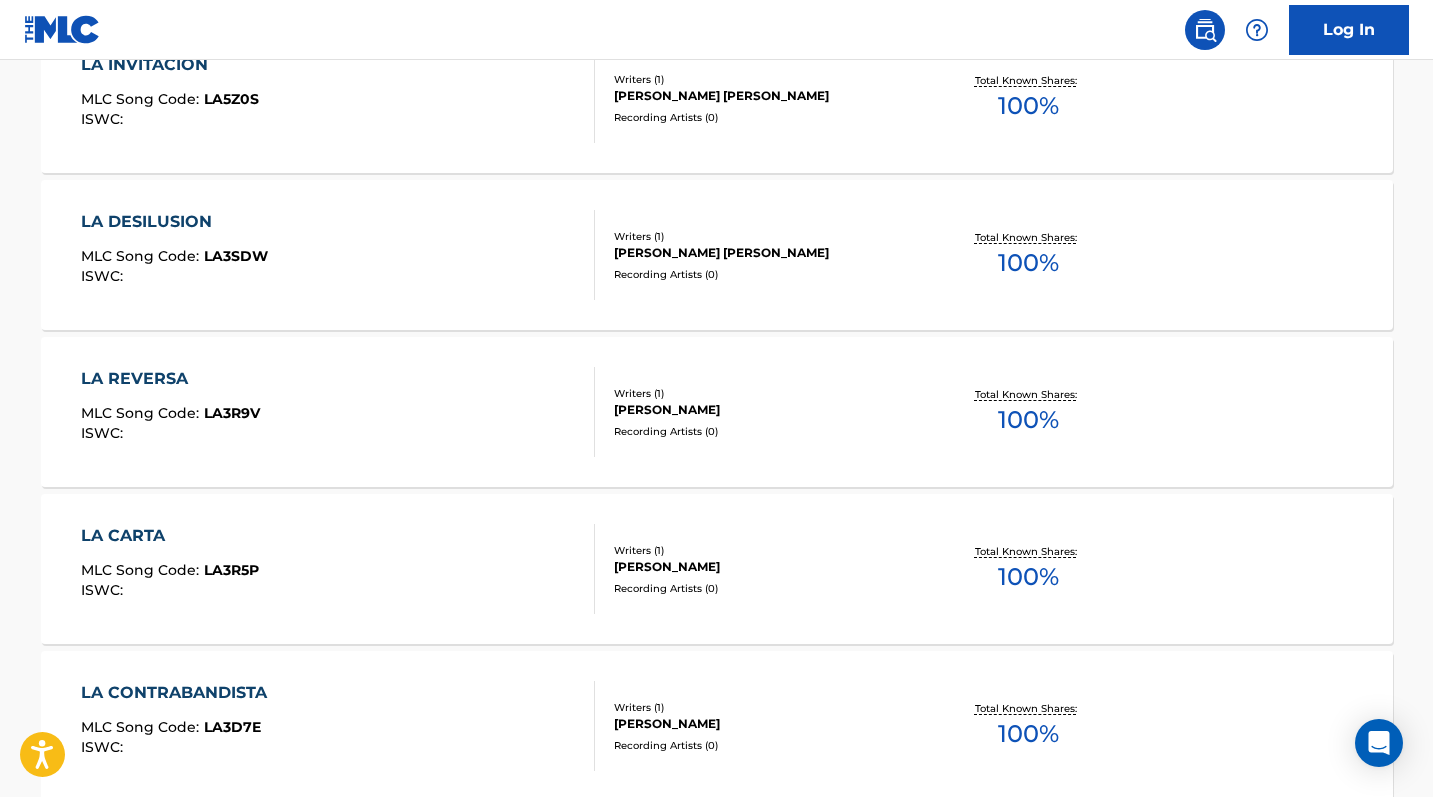 scroll, scrollTop: 2928, scrollLeft: 0, axis: vertical 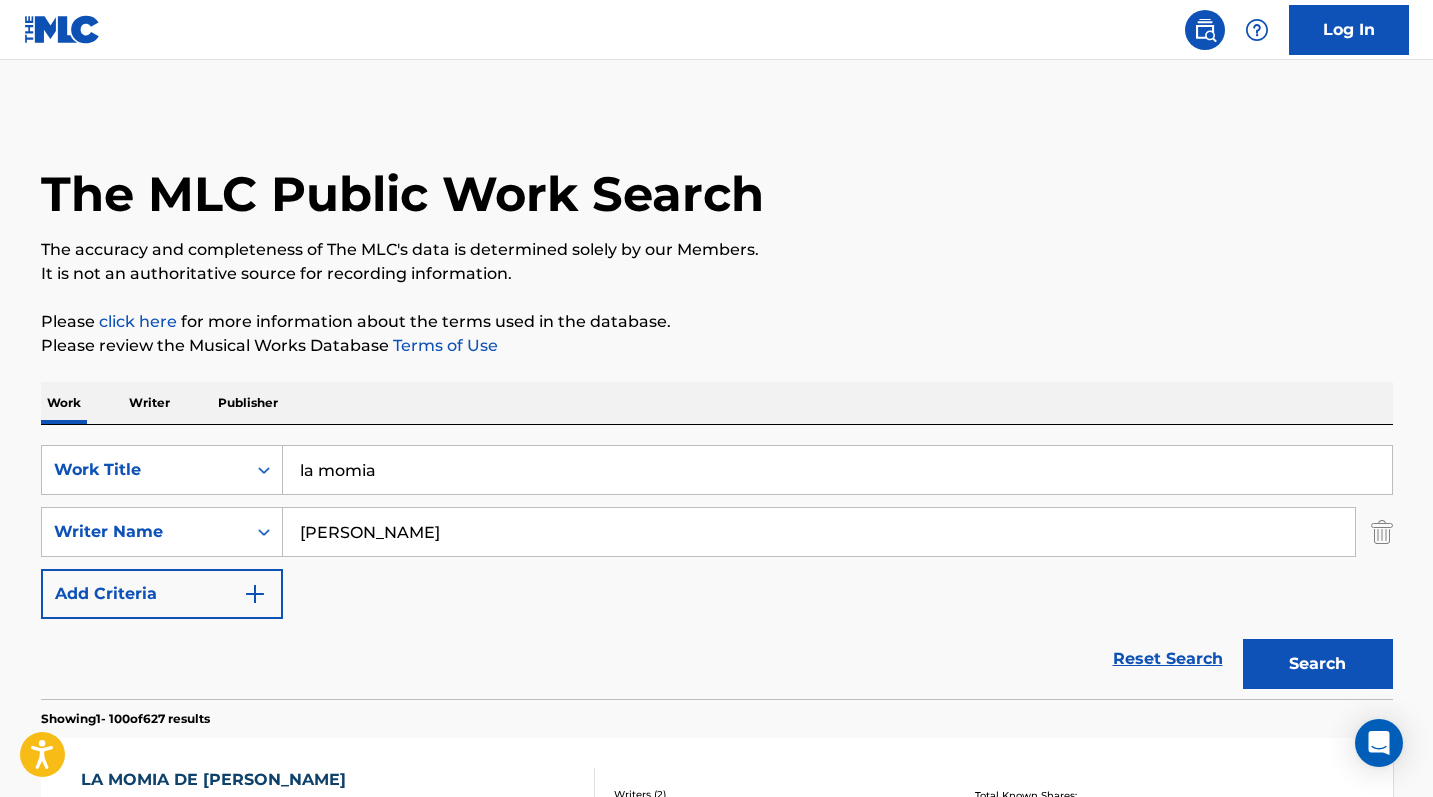 click on "The MLC Public Work Search" at bounding box center [717, 183] 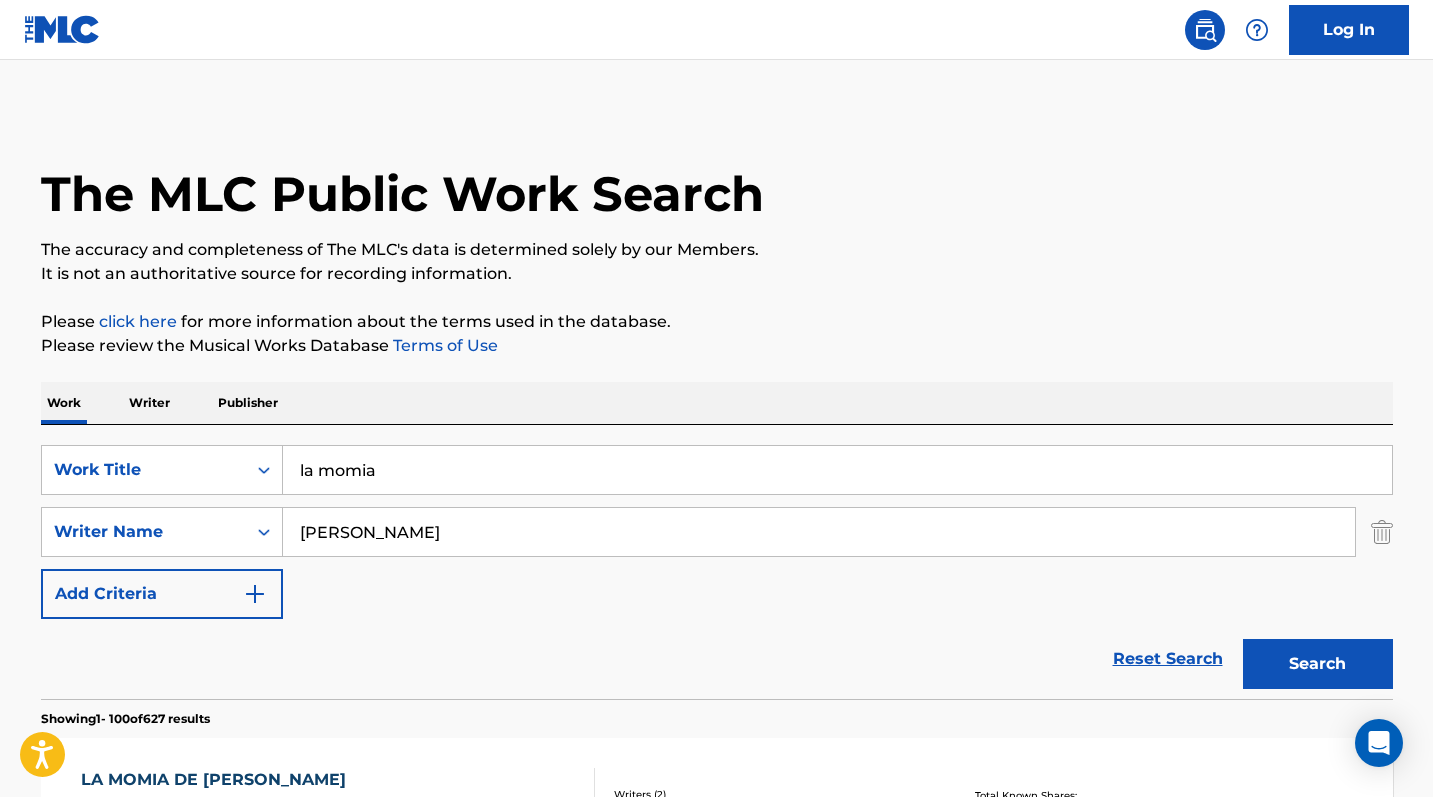 scroll, scrollTop: 0, scrollLeft: 0, axis: both 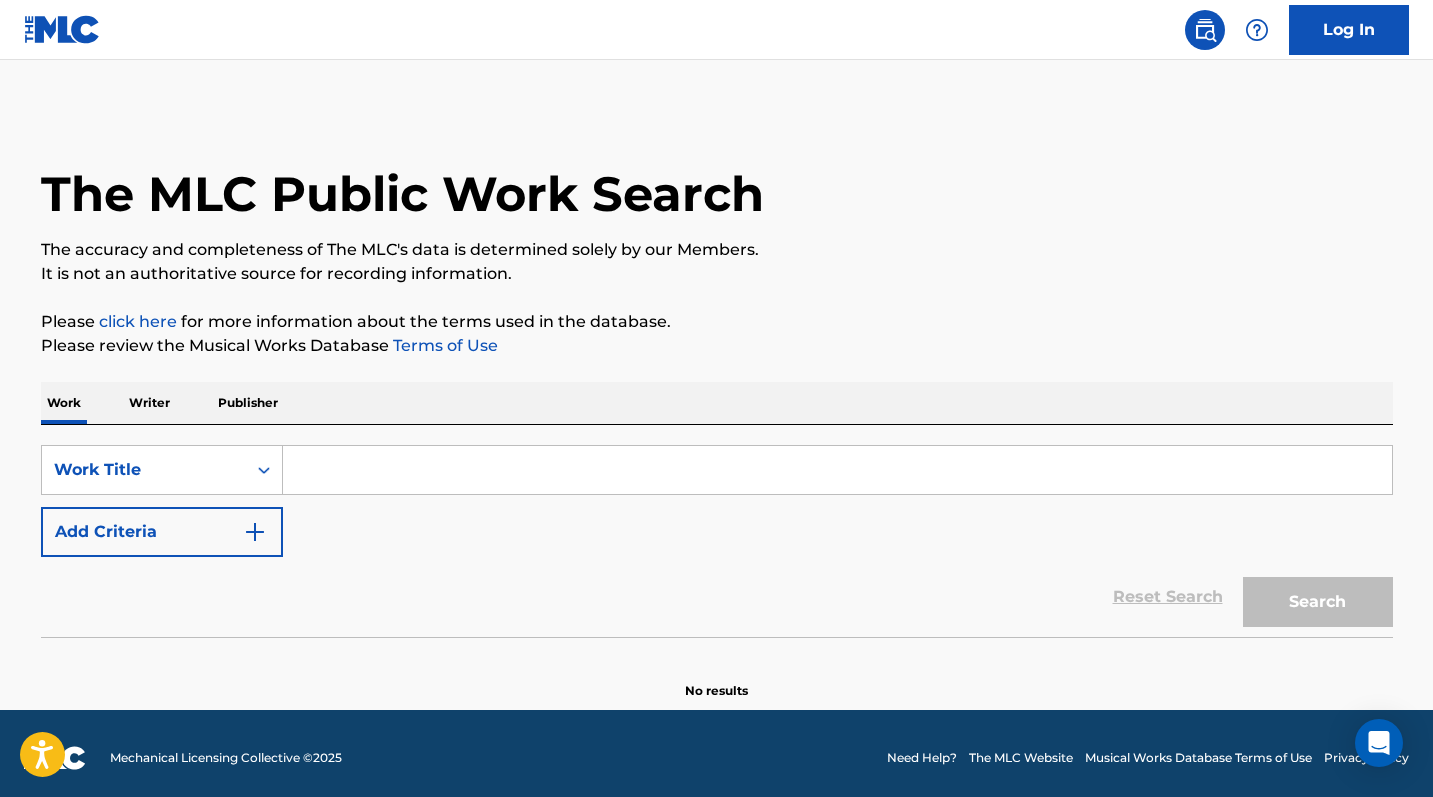 click on "Add Criteria" at bounding box center (162, 532) 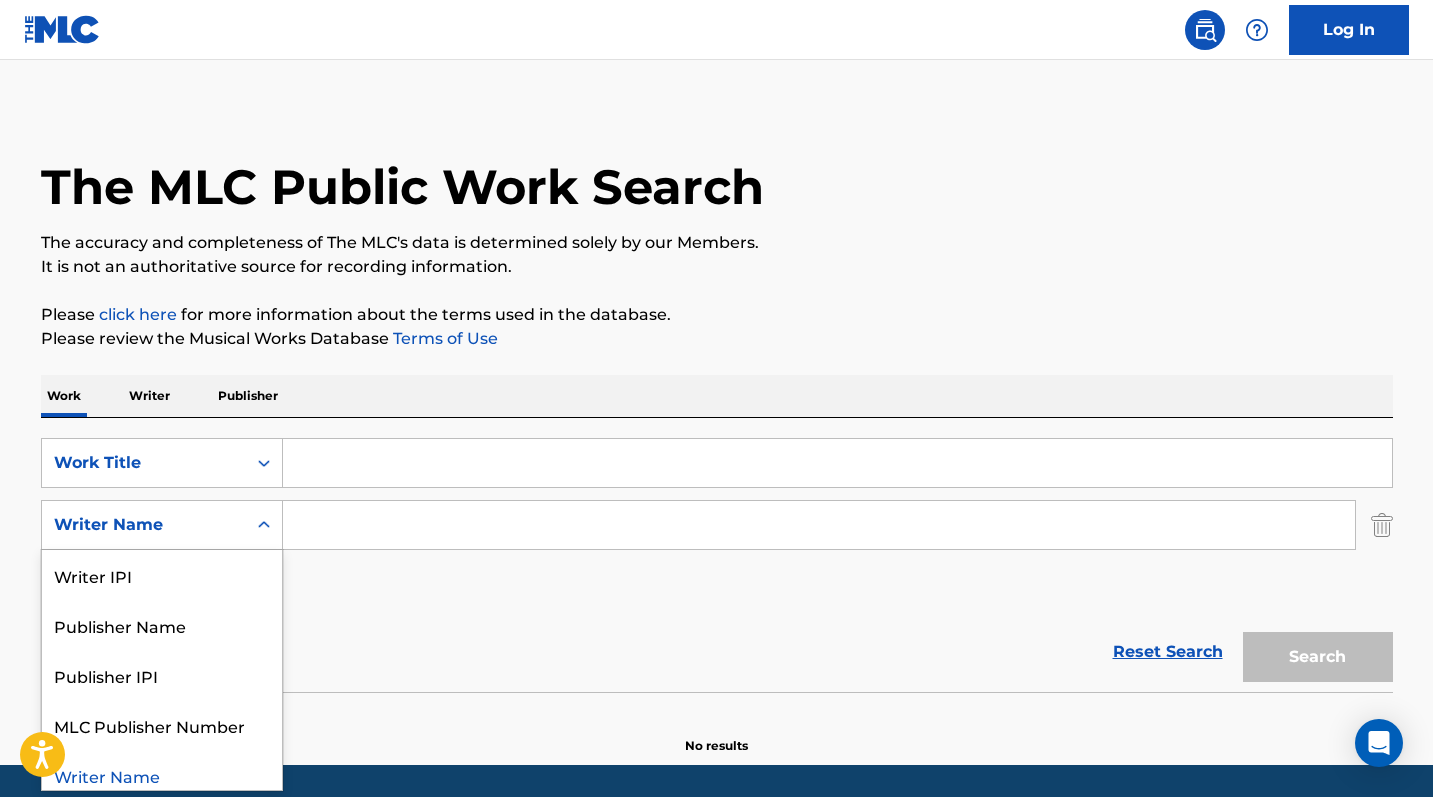 click on "Writer Name" at bounding box center [144, 525] 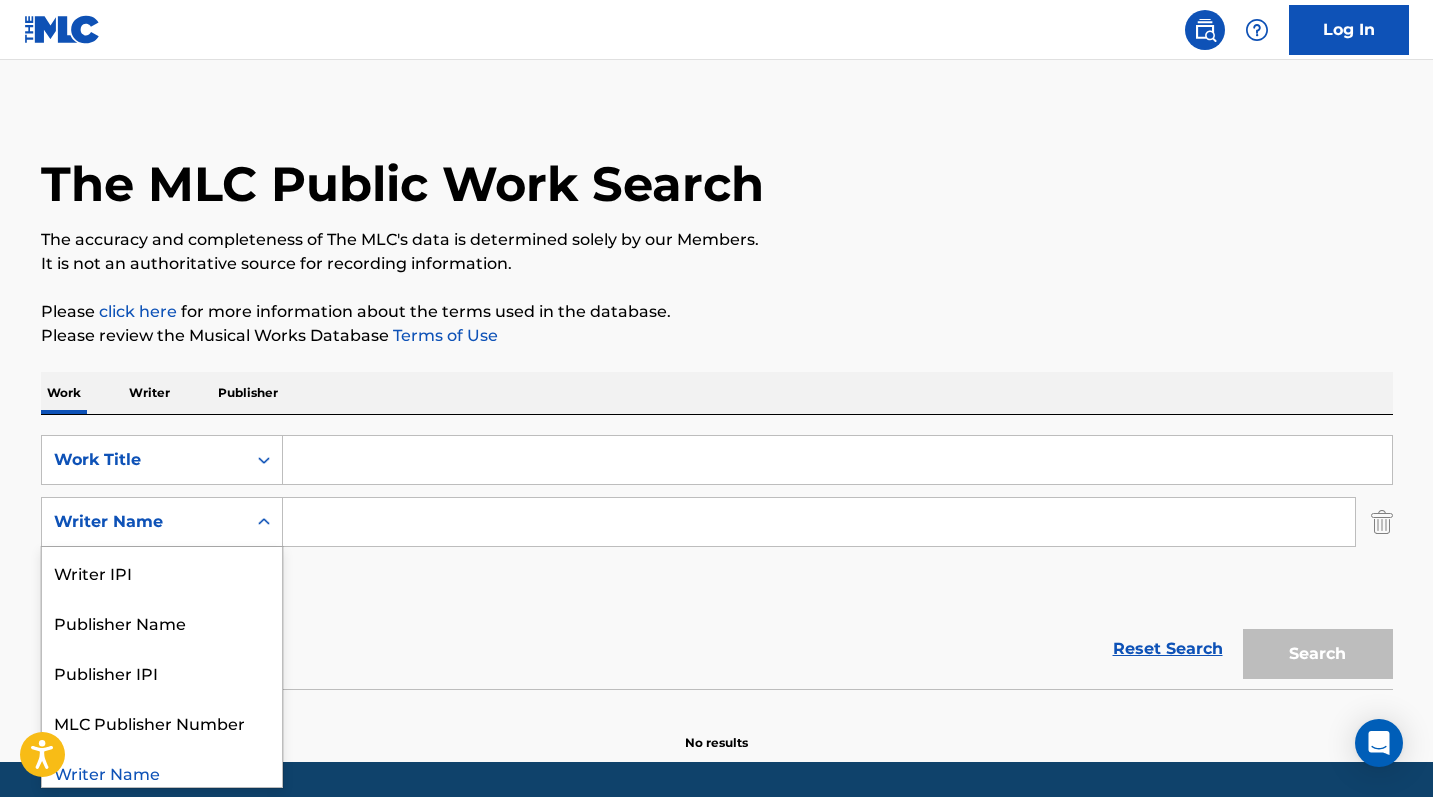 scroll, scrollTop: 11, scrollLeft: 0, axis: vertical 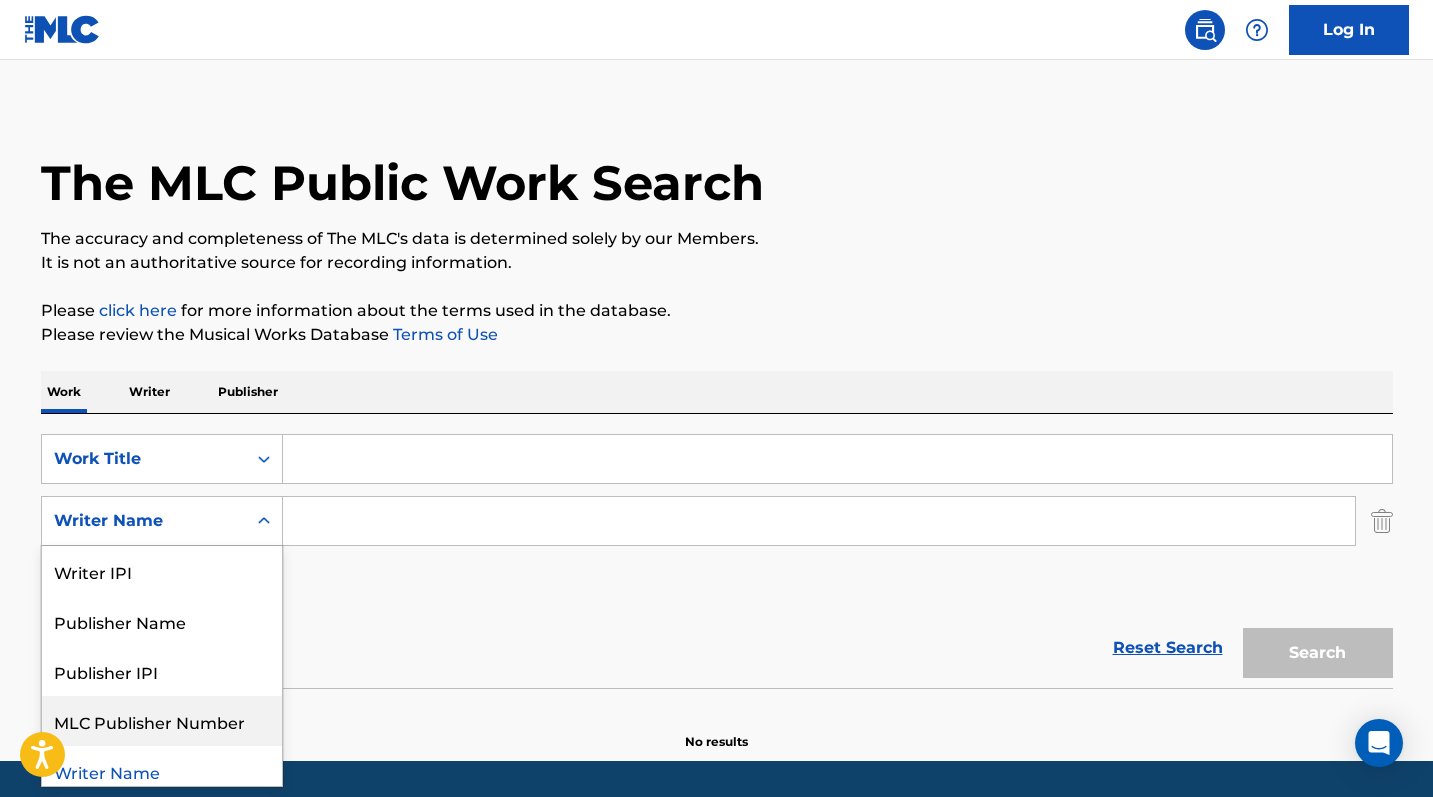 click on "MLC Publisher Number" at bounding box center (162, 721) 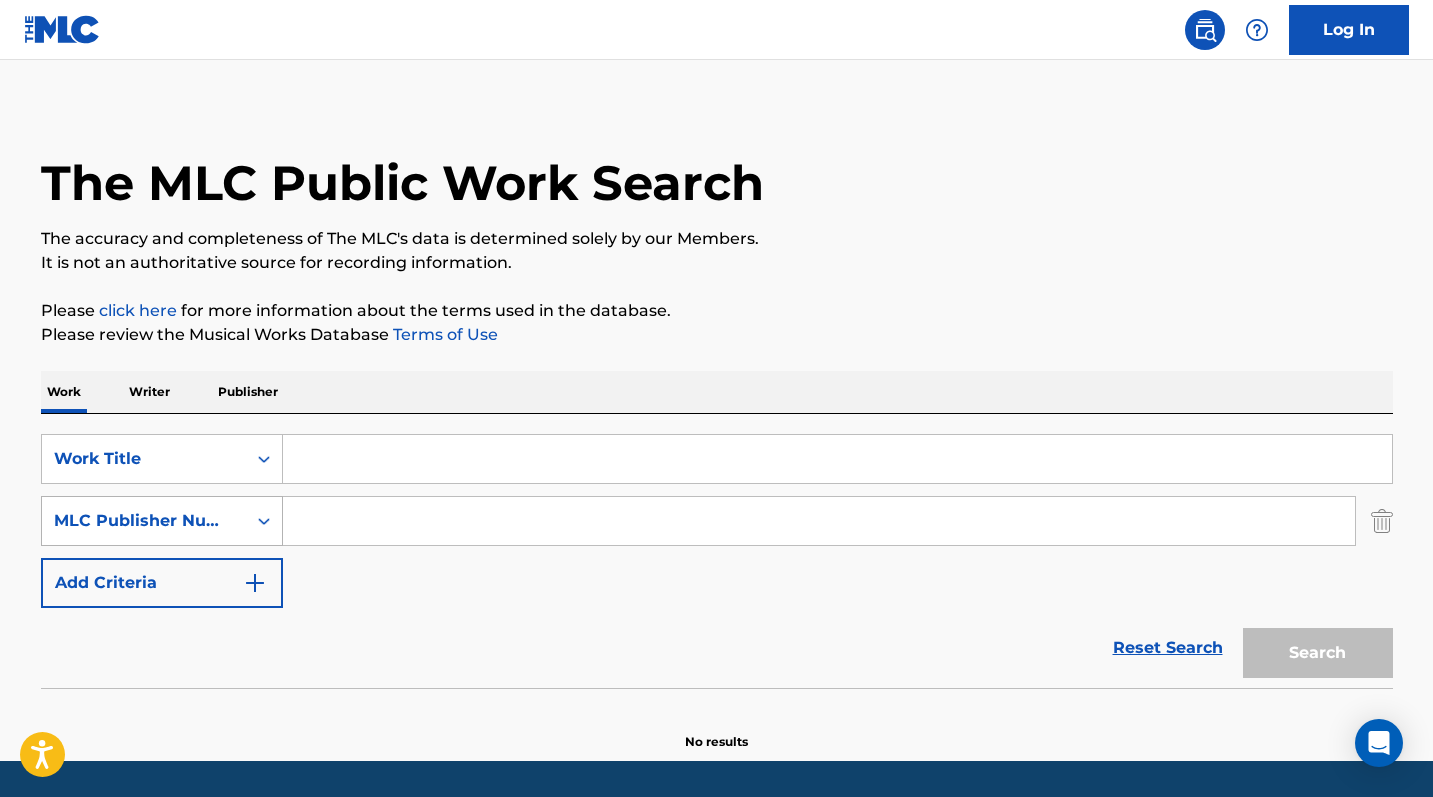 click on "MLC Publisher Number" at bounding box center [144, 521] 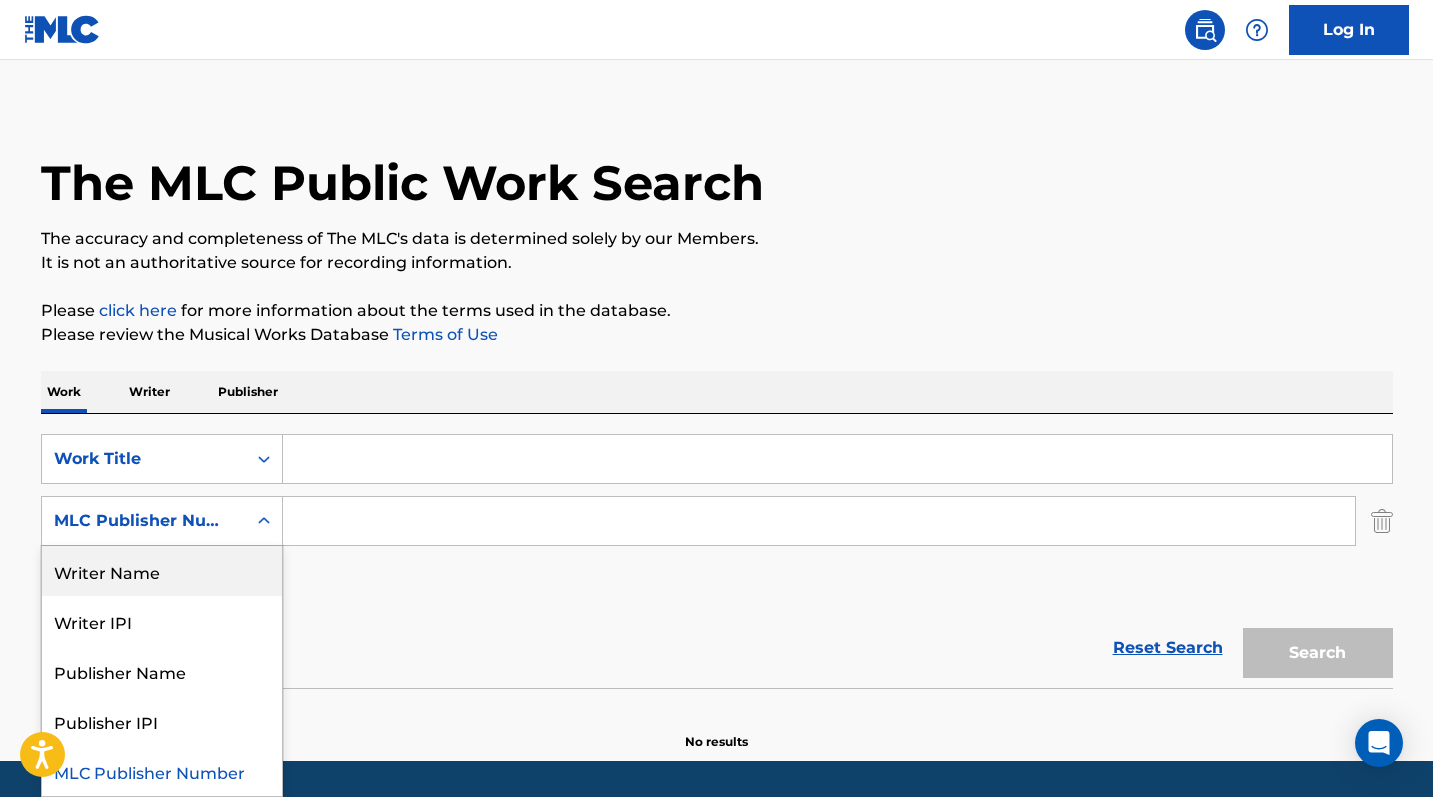 click at bounding box center [819, 521] 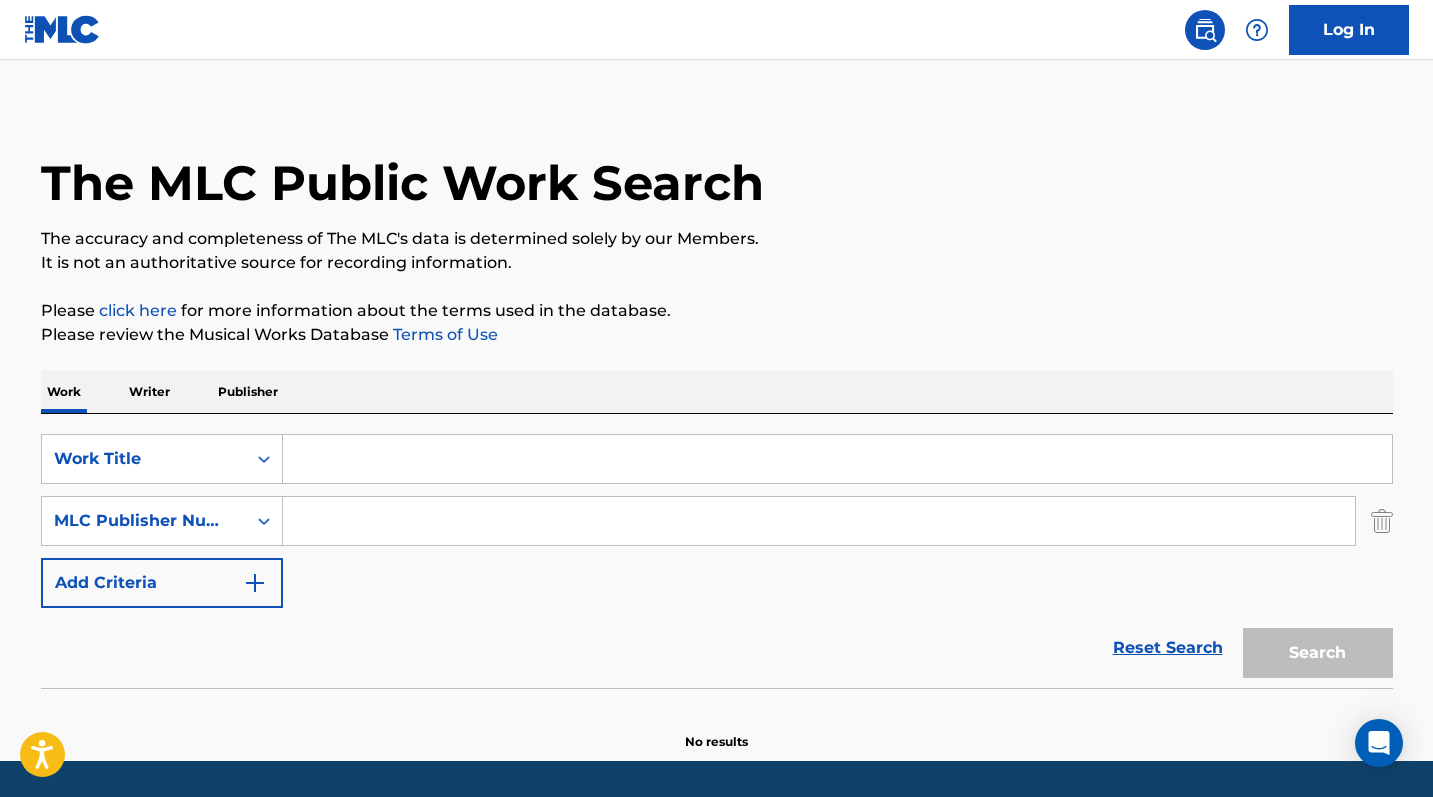 paste on "P468P6" 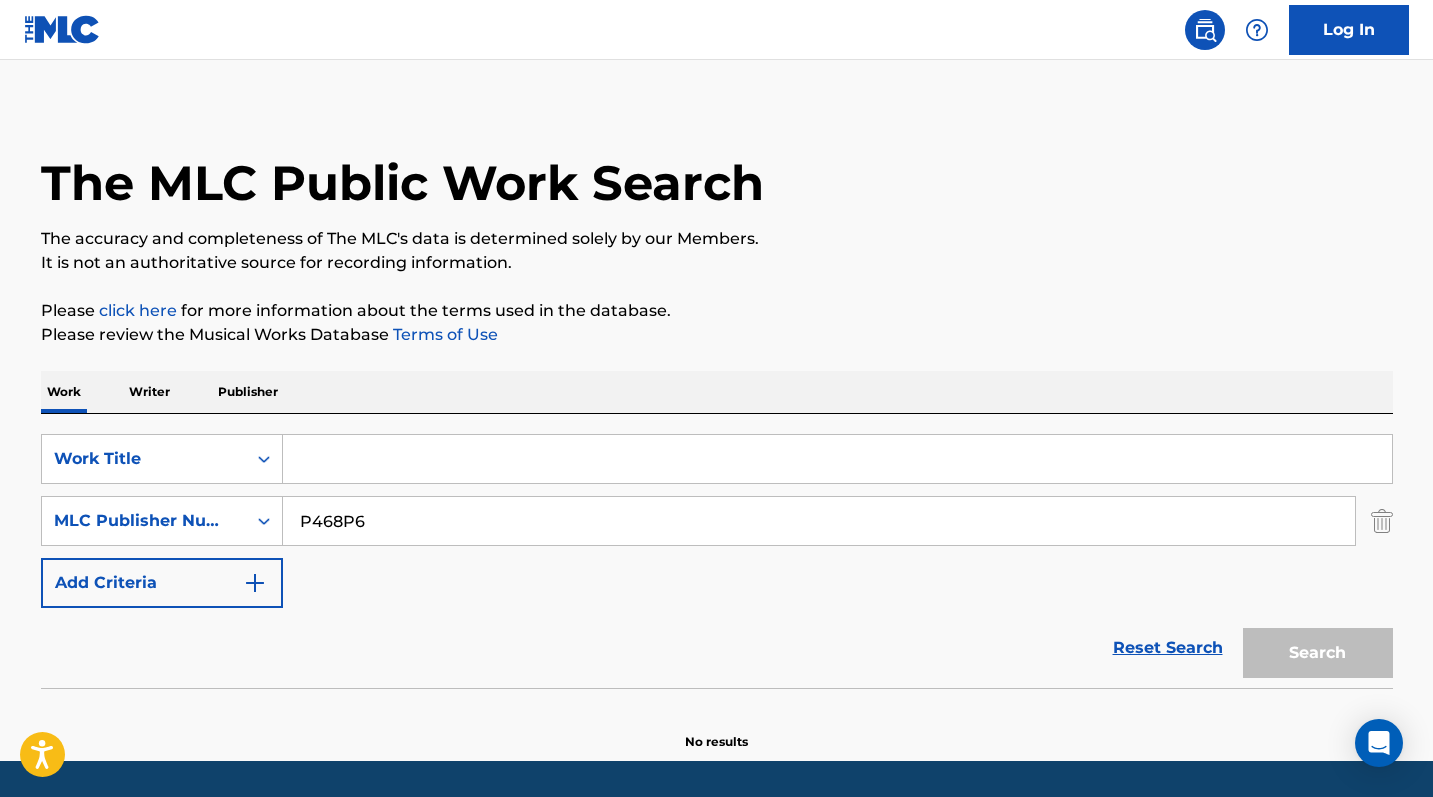type on "P468P6" 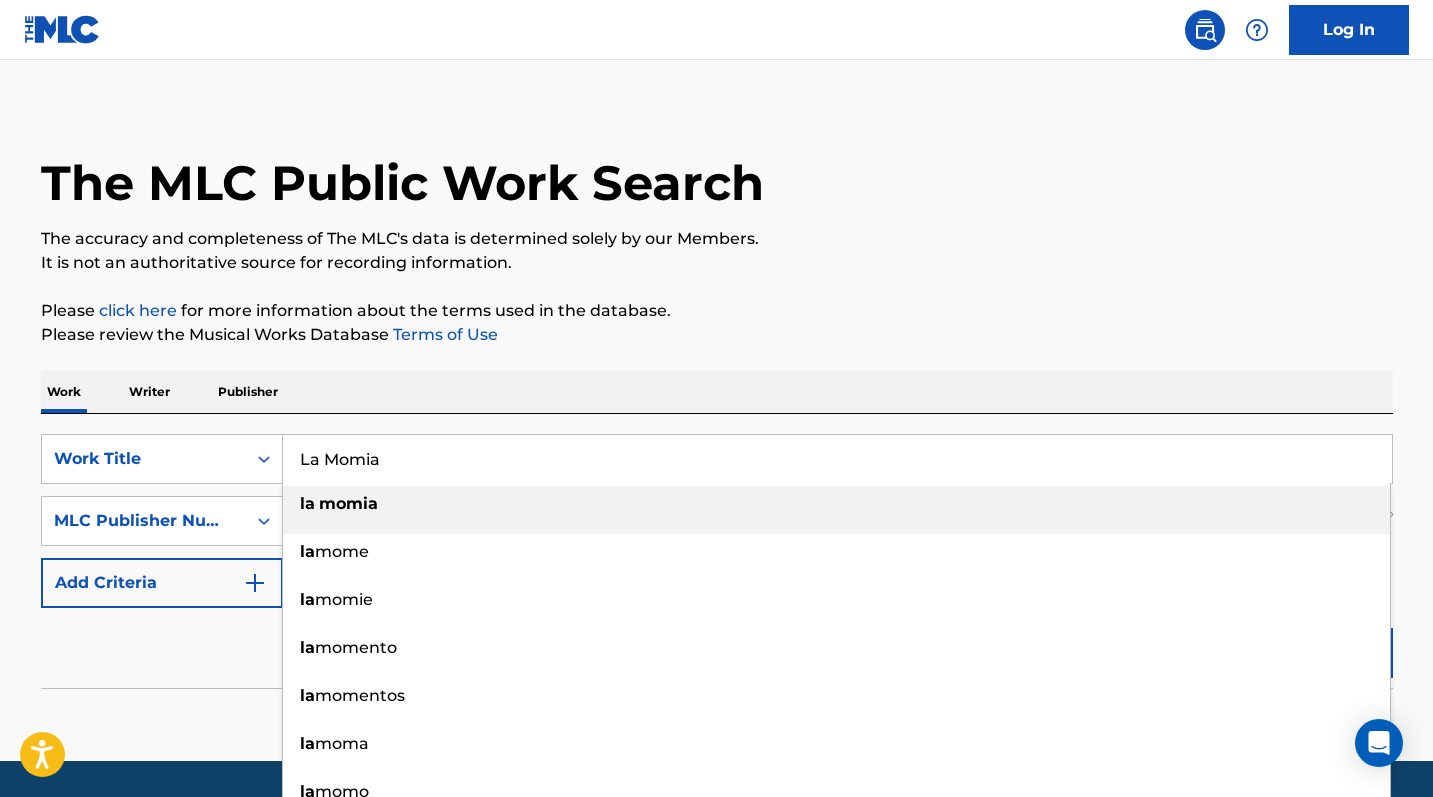 type on "la momia" 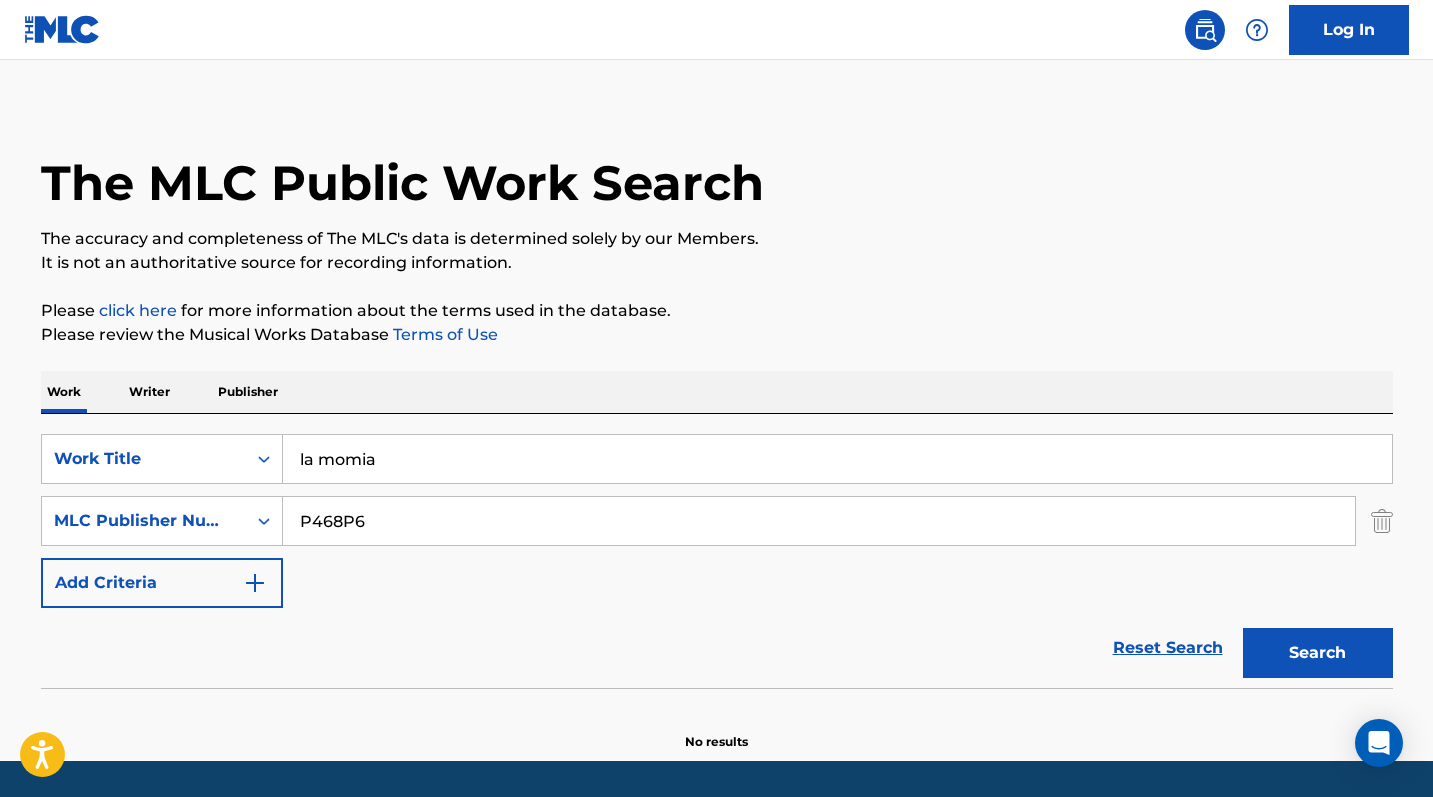 click on "Search" at bounding box center (1318, 653) 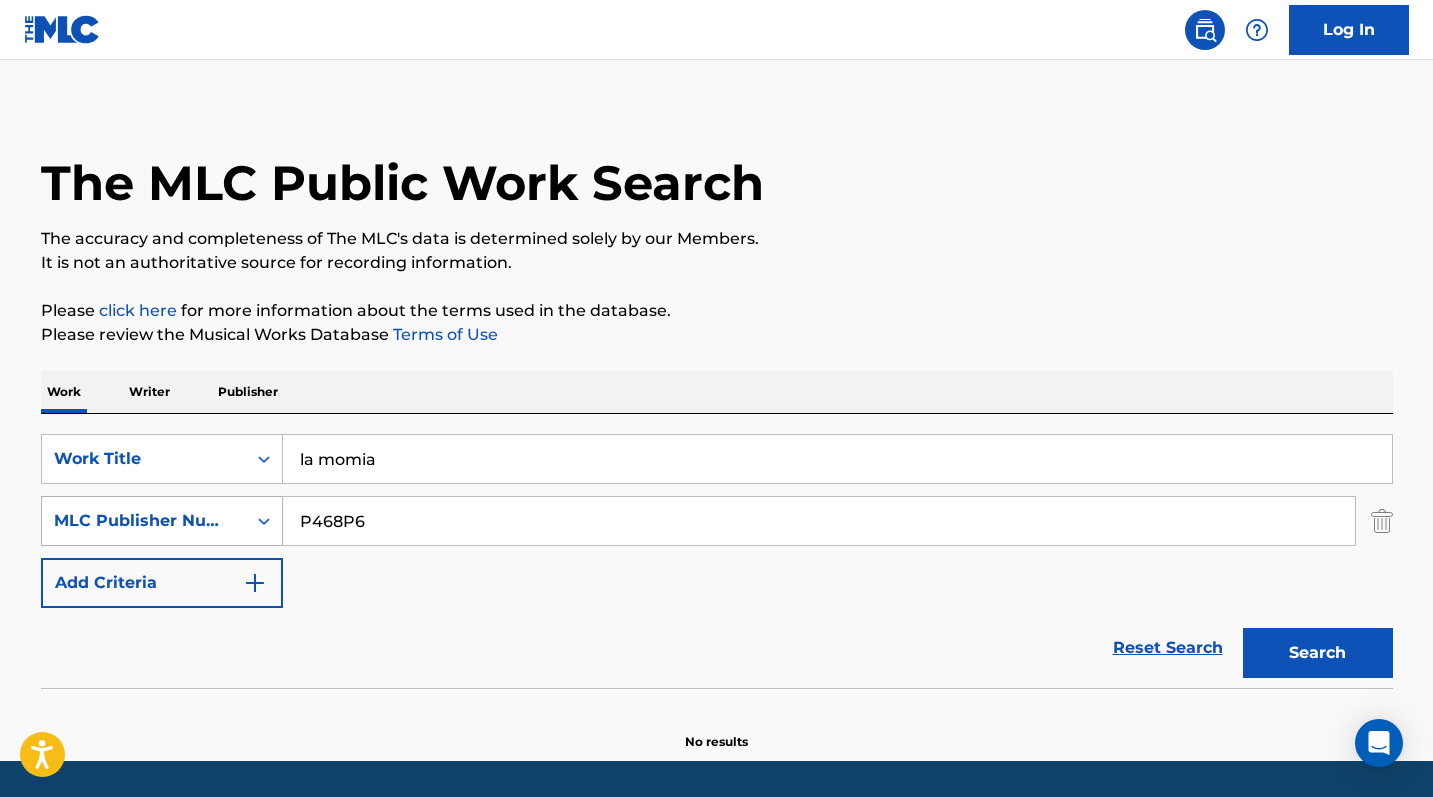 drag, startPoint x: 429, startPoint y: 523, endPoint x: 253, endPoint y: 505, distance: 176.91806 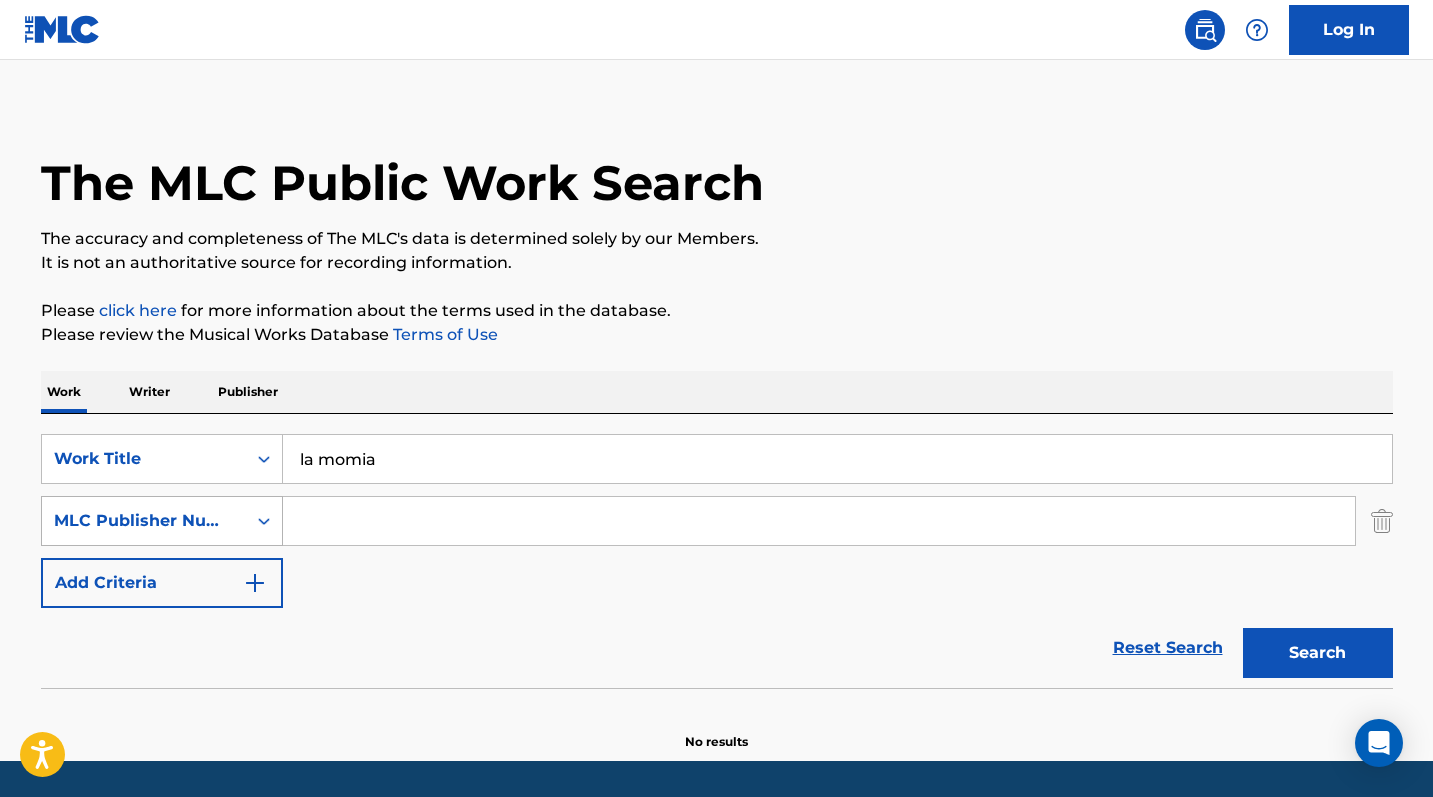 type 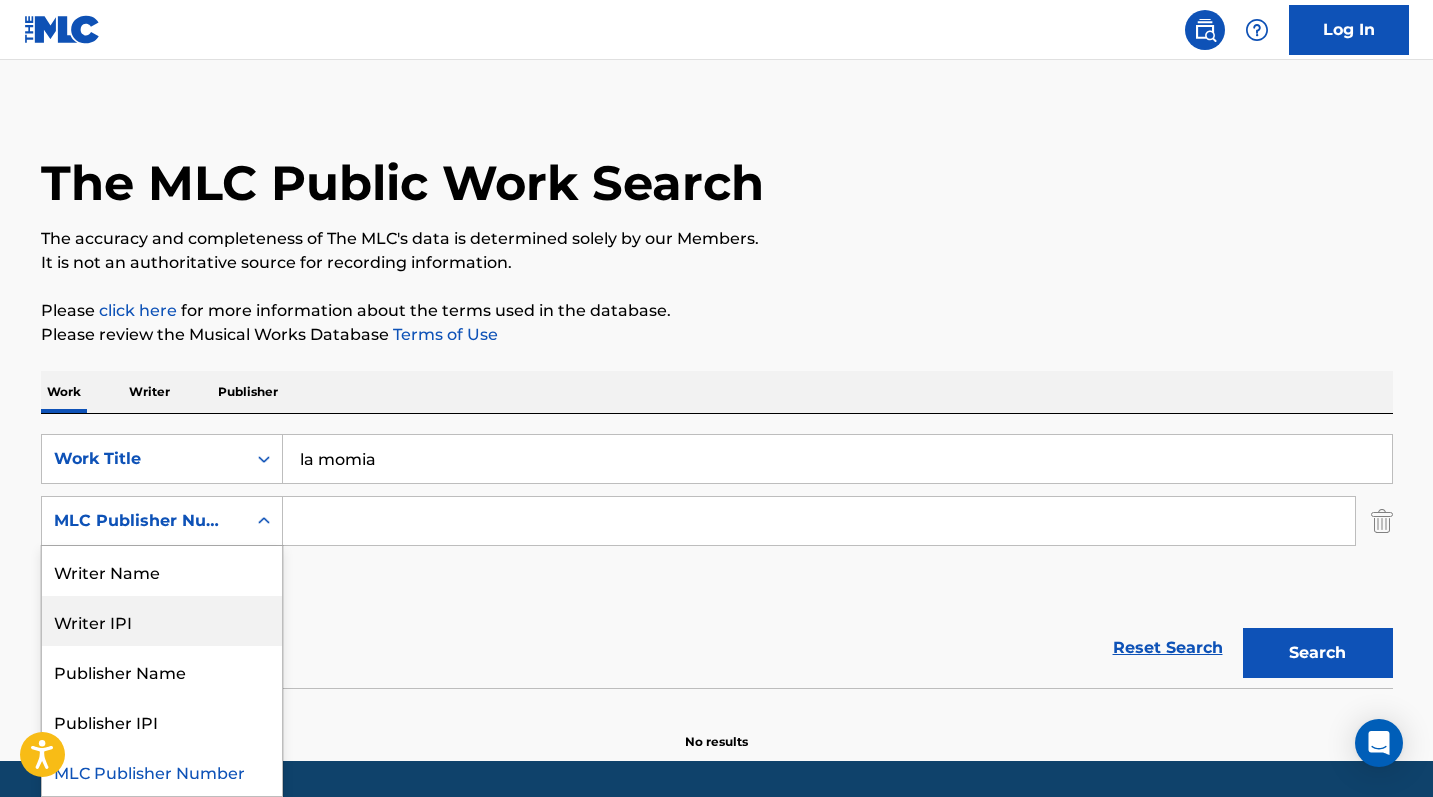 click on "The MLC Public Work Search The accuracy and completeness of The MLC's data is determined solely by our Members. It is not an authoritative source for recording information. Please   click here   for more information about the terms used in the database. Please review the Musical Works Database   Terms of Use Work Writer Publisher SearchWithCriteriaccaeb01a-55eb-499c-b1ae-812ab14c547f Work Title la momia SearchWithCriteria3da9a476-d970-4aa7-b7f2-dc278d98d3ac Writer IPI, 2 of 5. 5 results available. Use Up and Down to choose options, press Enter to select the currently focused option, press Escape to exit the menu, press Tab to select the option and exit the menu. MLC Publisher Number Writer Name Writer IPI Publisher Name Publisher IPI MLC Publisher Number Add Criteria Reset Search Search No results" at bounding box center (717, 425) 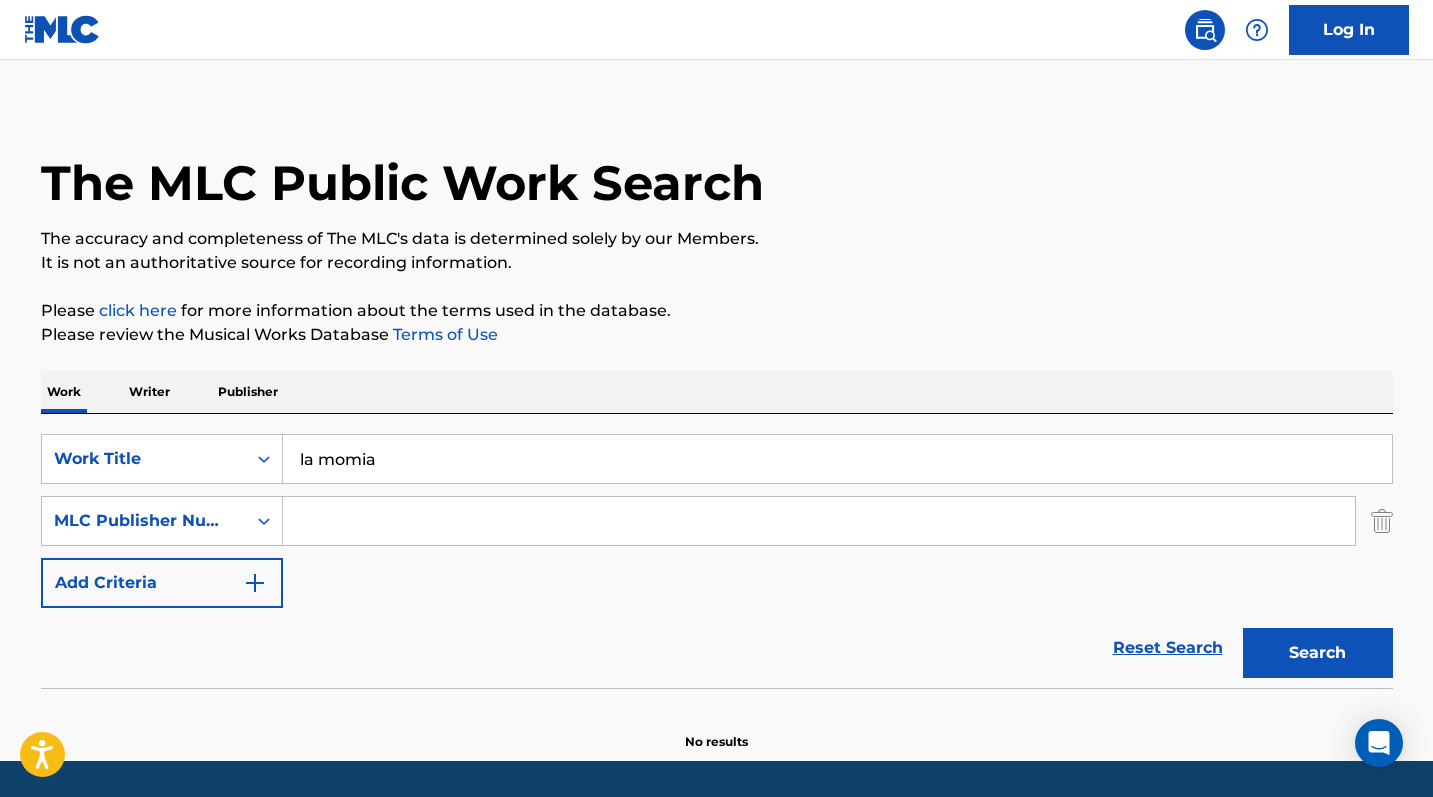 click on "Search" at bounding box center (1318, 653) 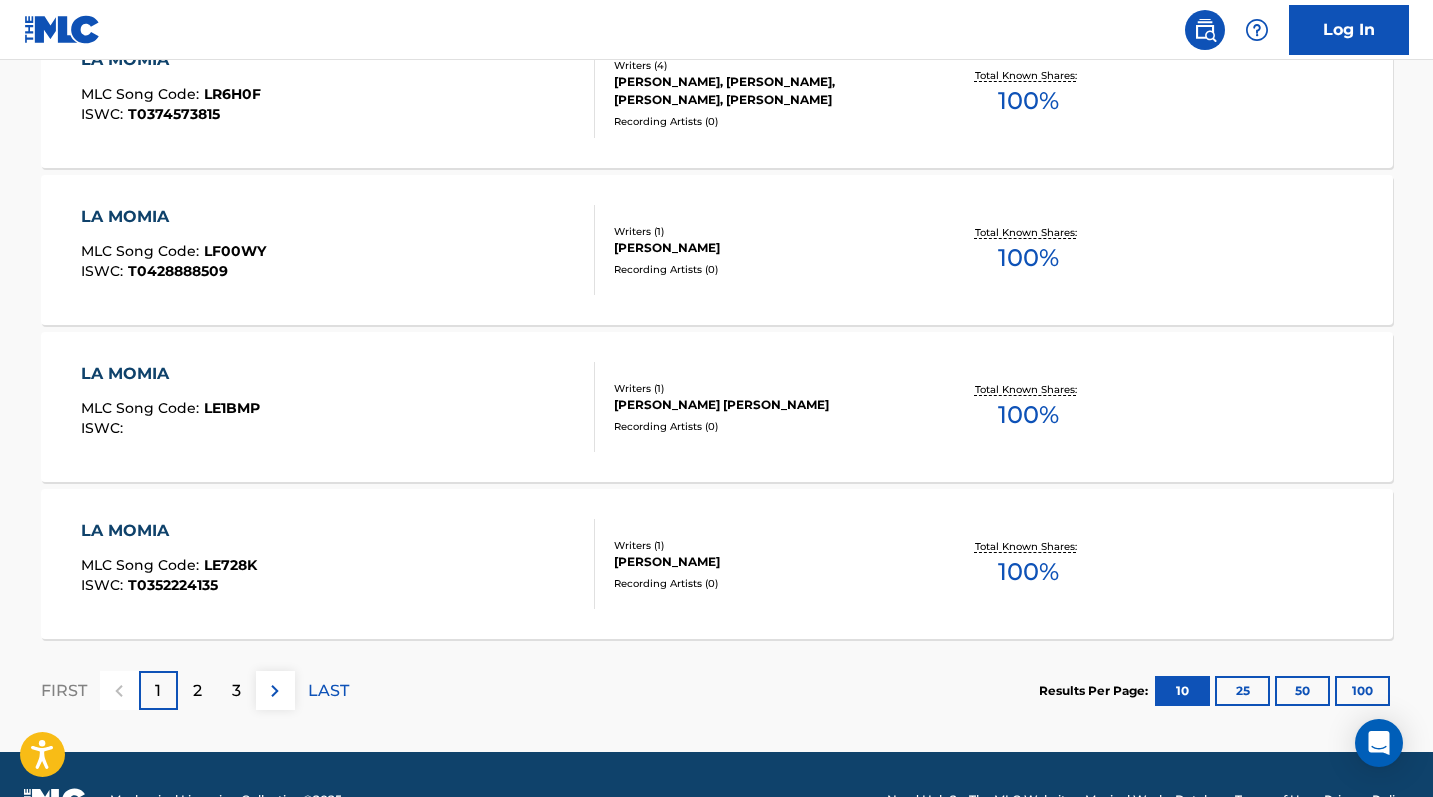 scroll, scrollTop: 1713, scrollLeft: 0, axis: vertical 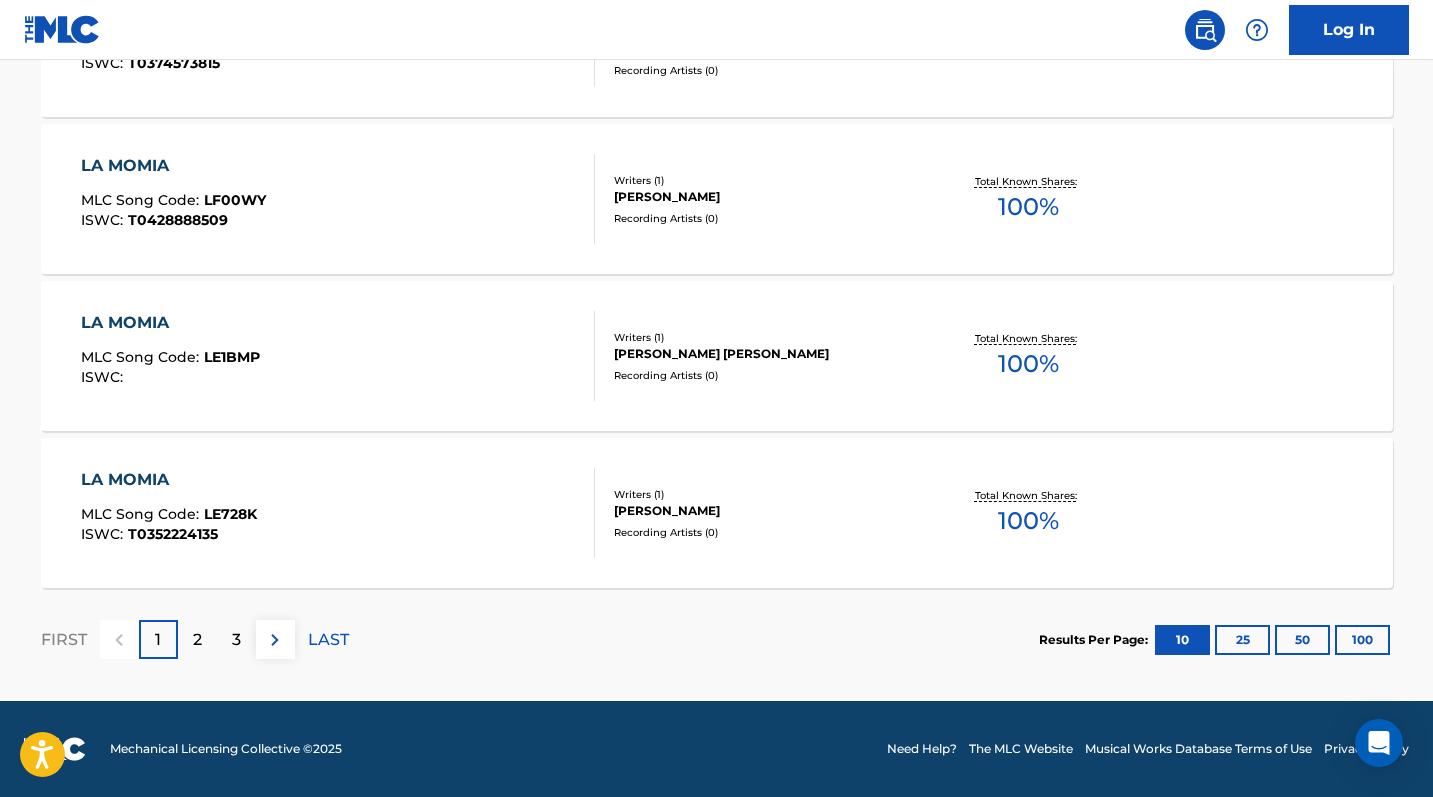 click on "2" at bounding box center (197, 640) 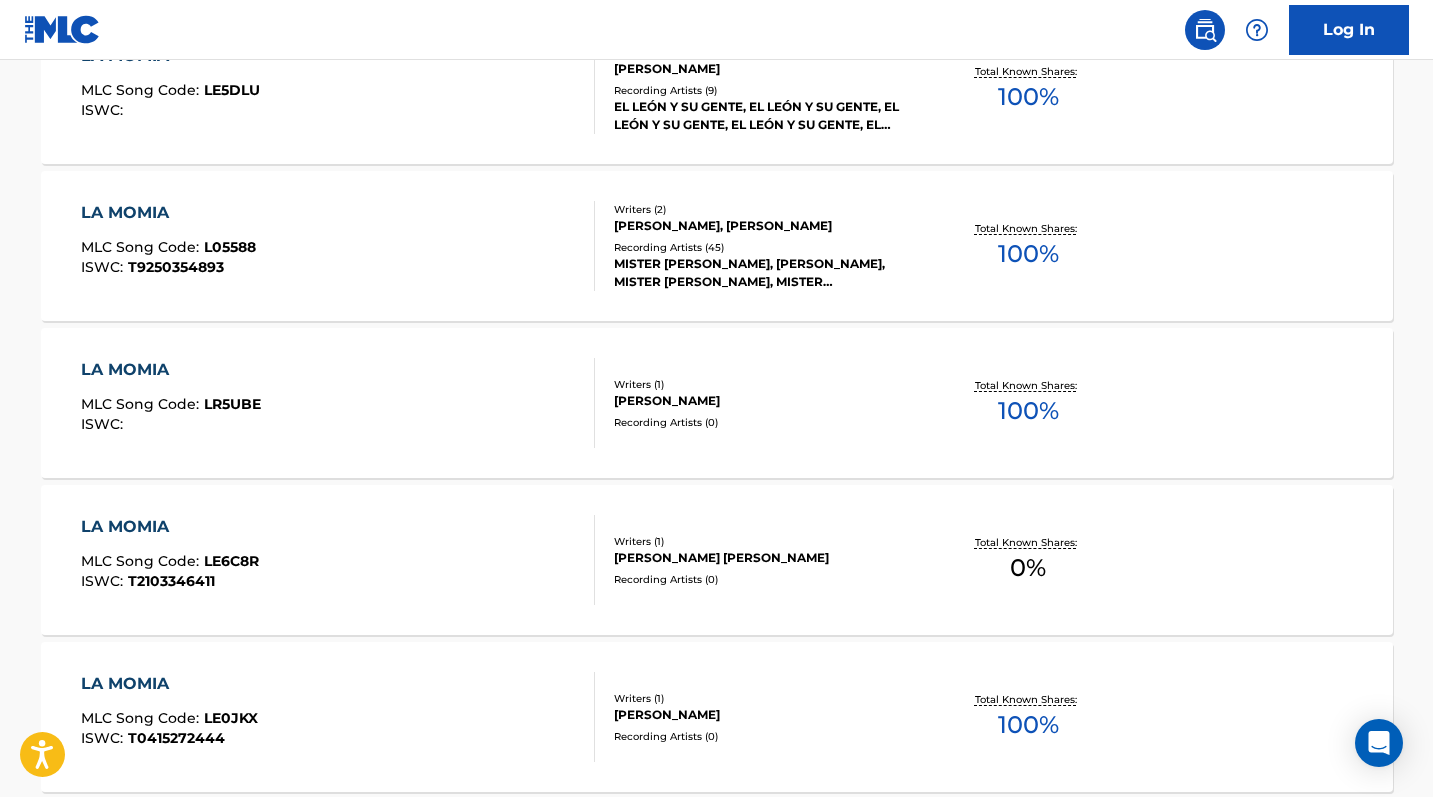 scroll, scrollTop: 728, scrollLeft: 0, axis: vertical 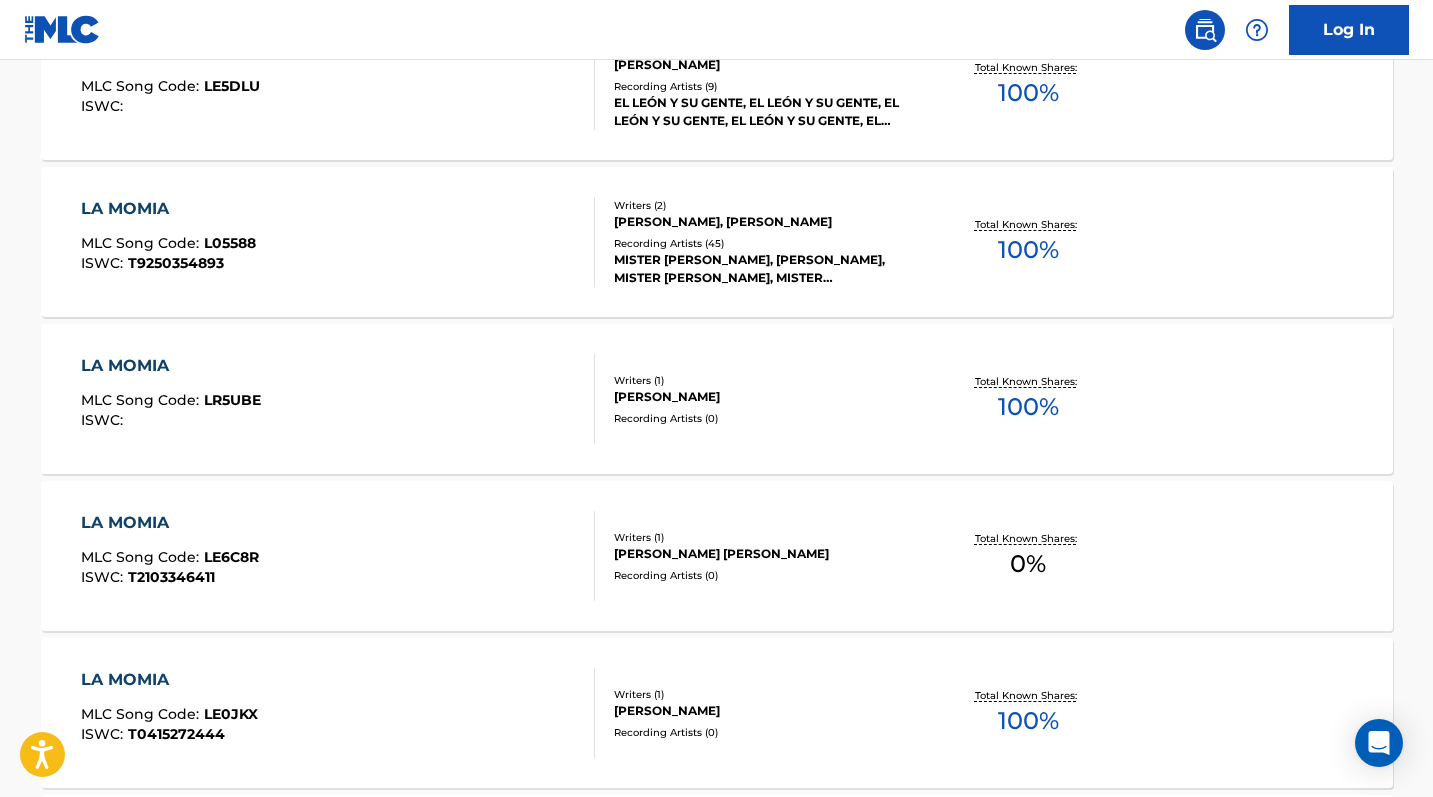 click on "L05588" at bounding box center (230, 243) 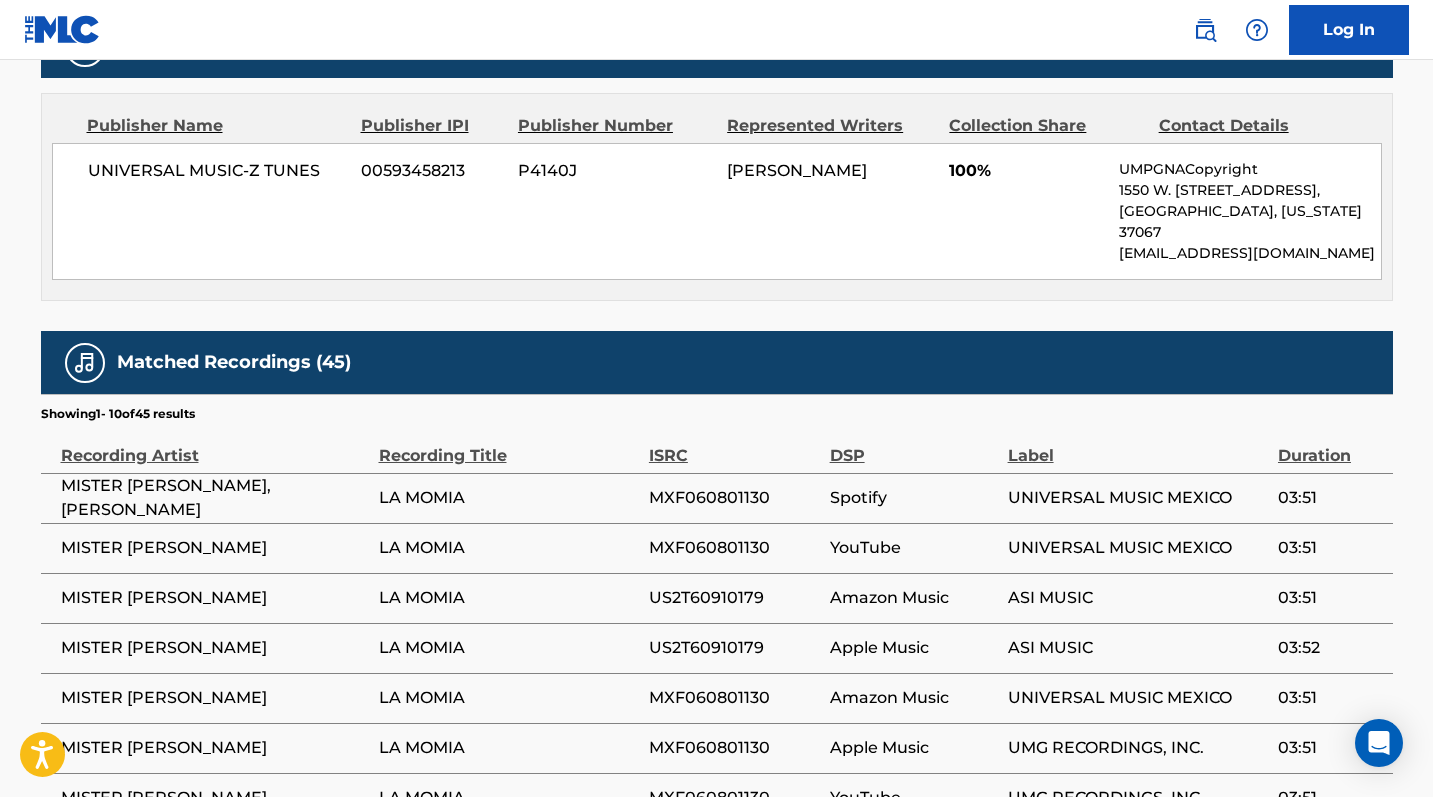 scroll, scrollTop: 1286, scrollLeft: 0, axis: vertical 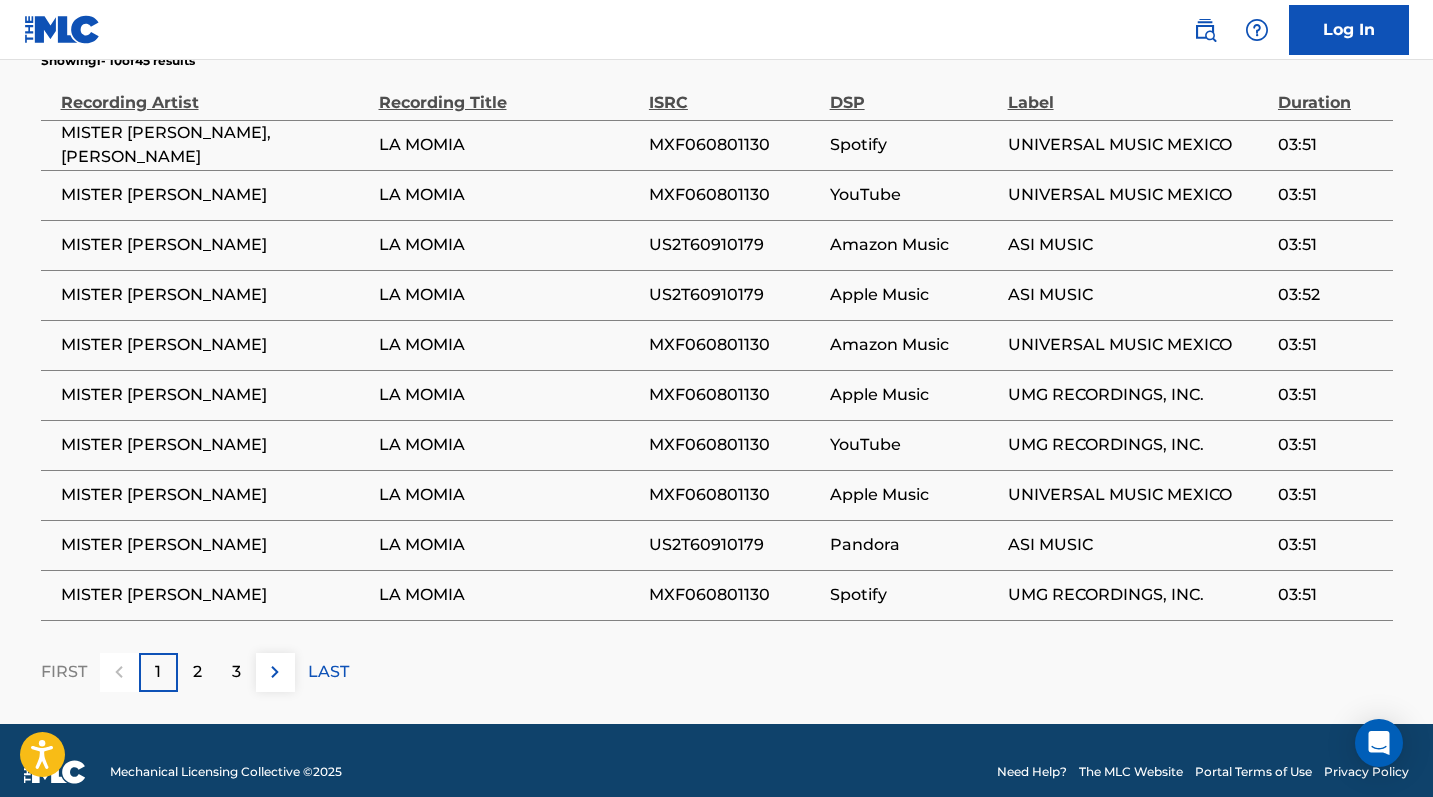 click on "2" at bounding box center [197, 672] 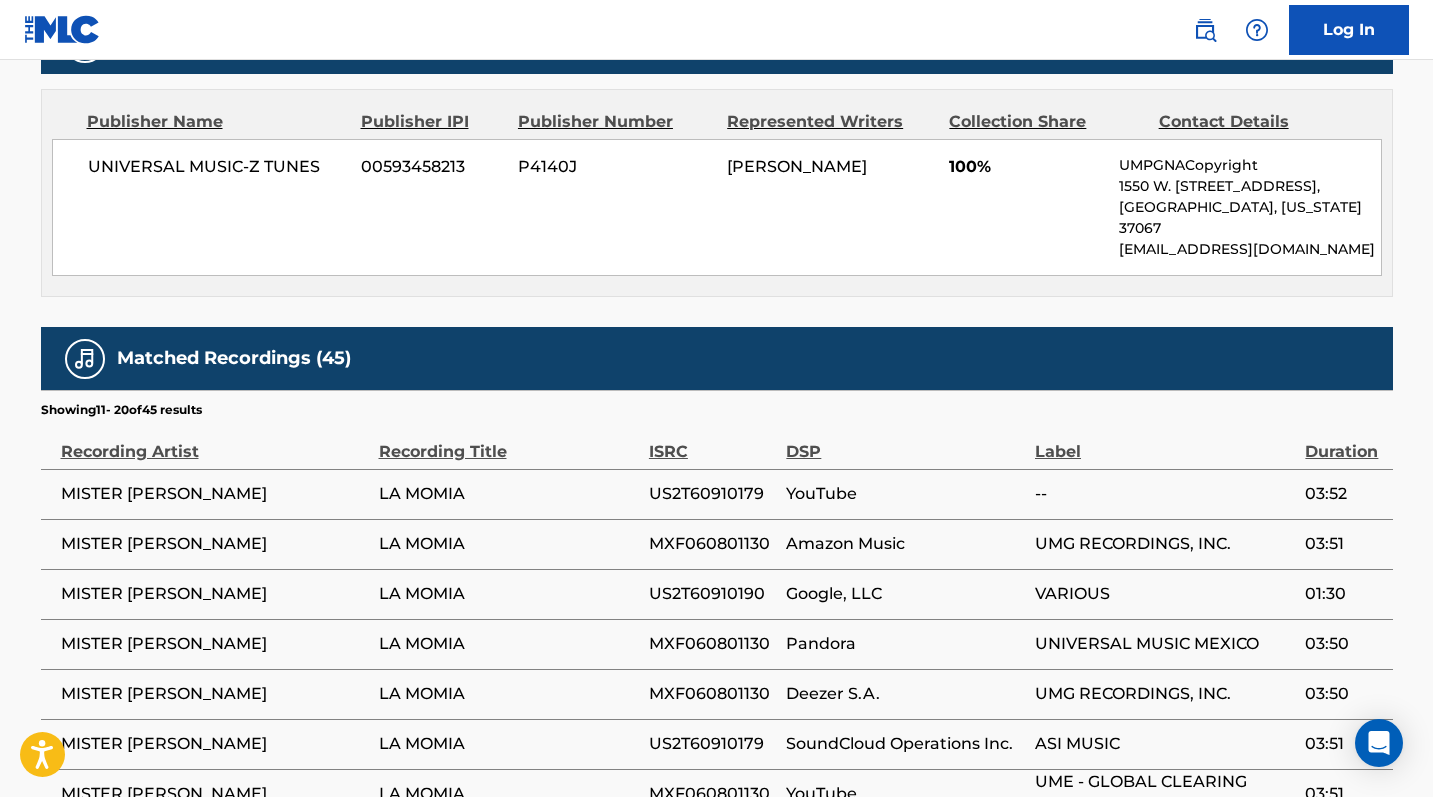 scroll, scrollTop: 1286, scrollLeft: 0, axis: vertical 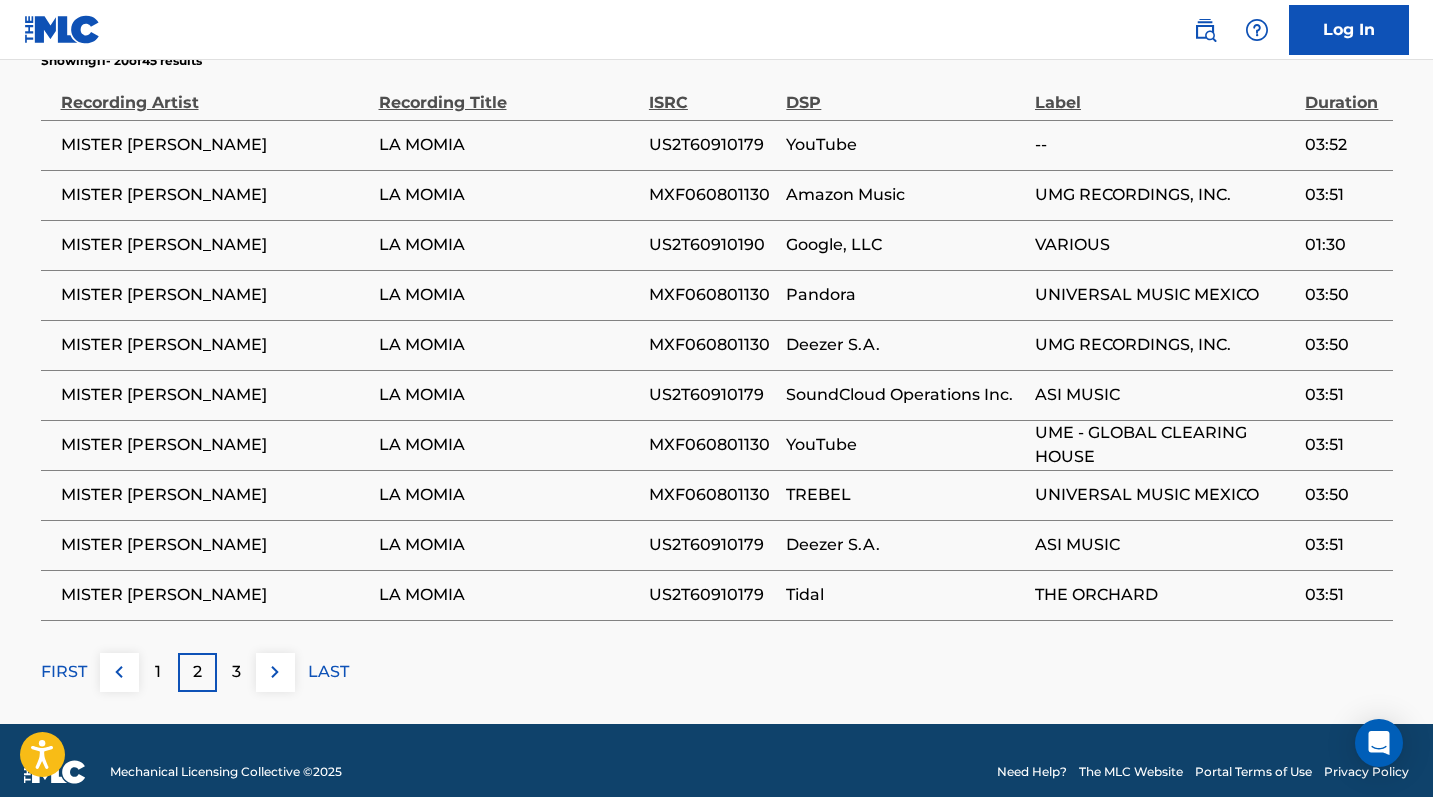 click on "3" at bounding box center (236, 672) 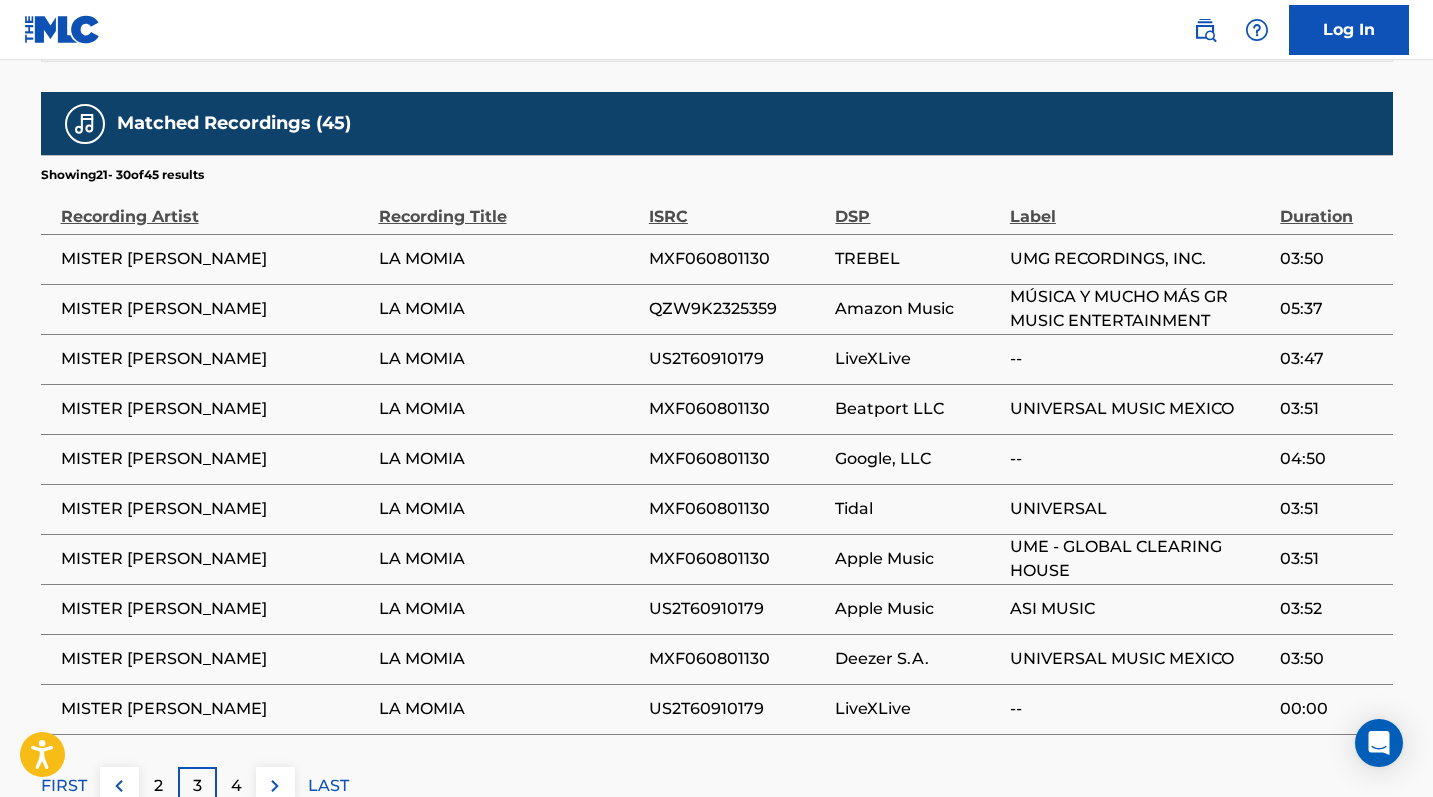scroll, scrollTop: 1286, scrollLeft: 0, axis: vertical 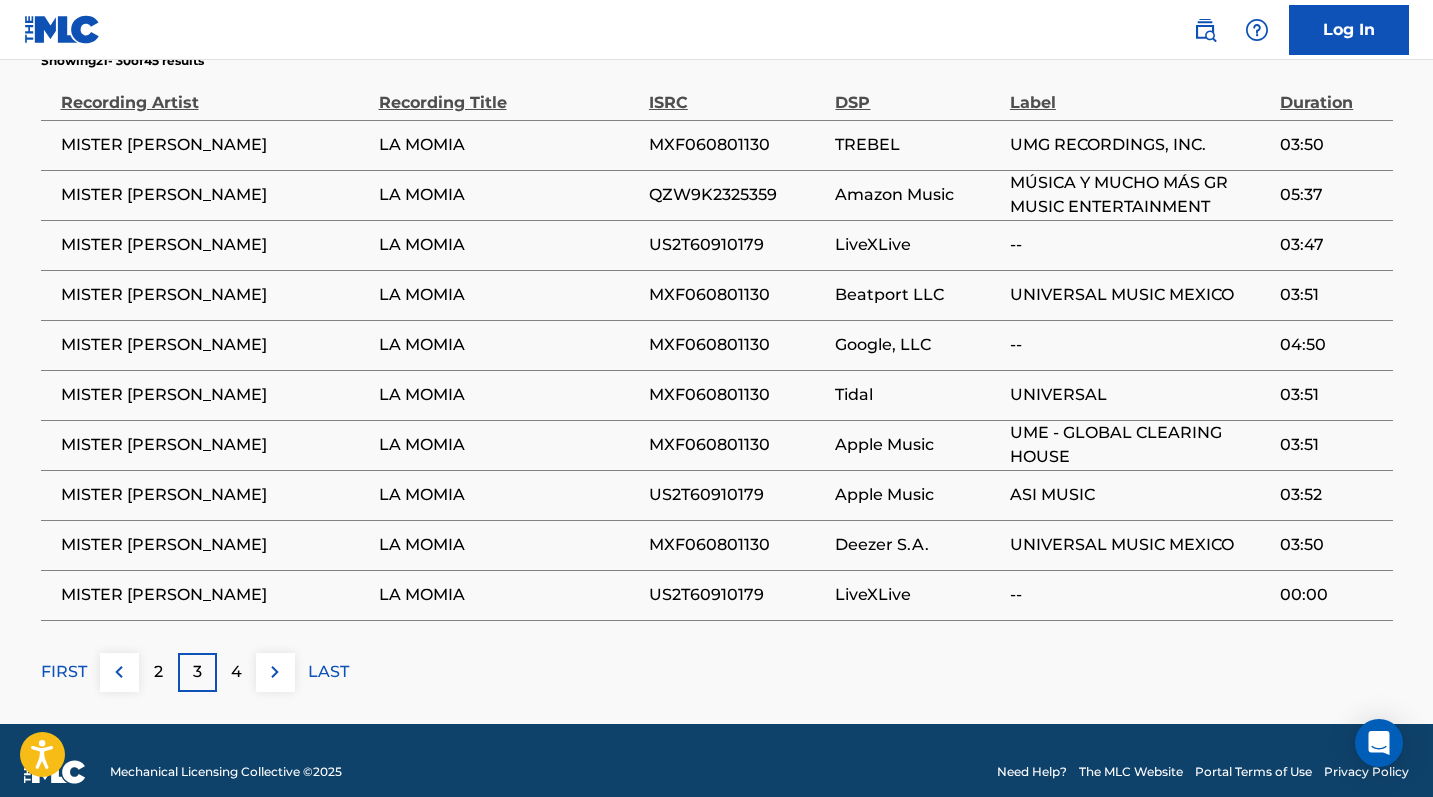 click on "4" at bounding box center (236, 672) 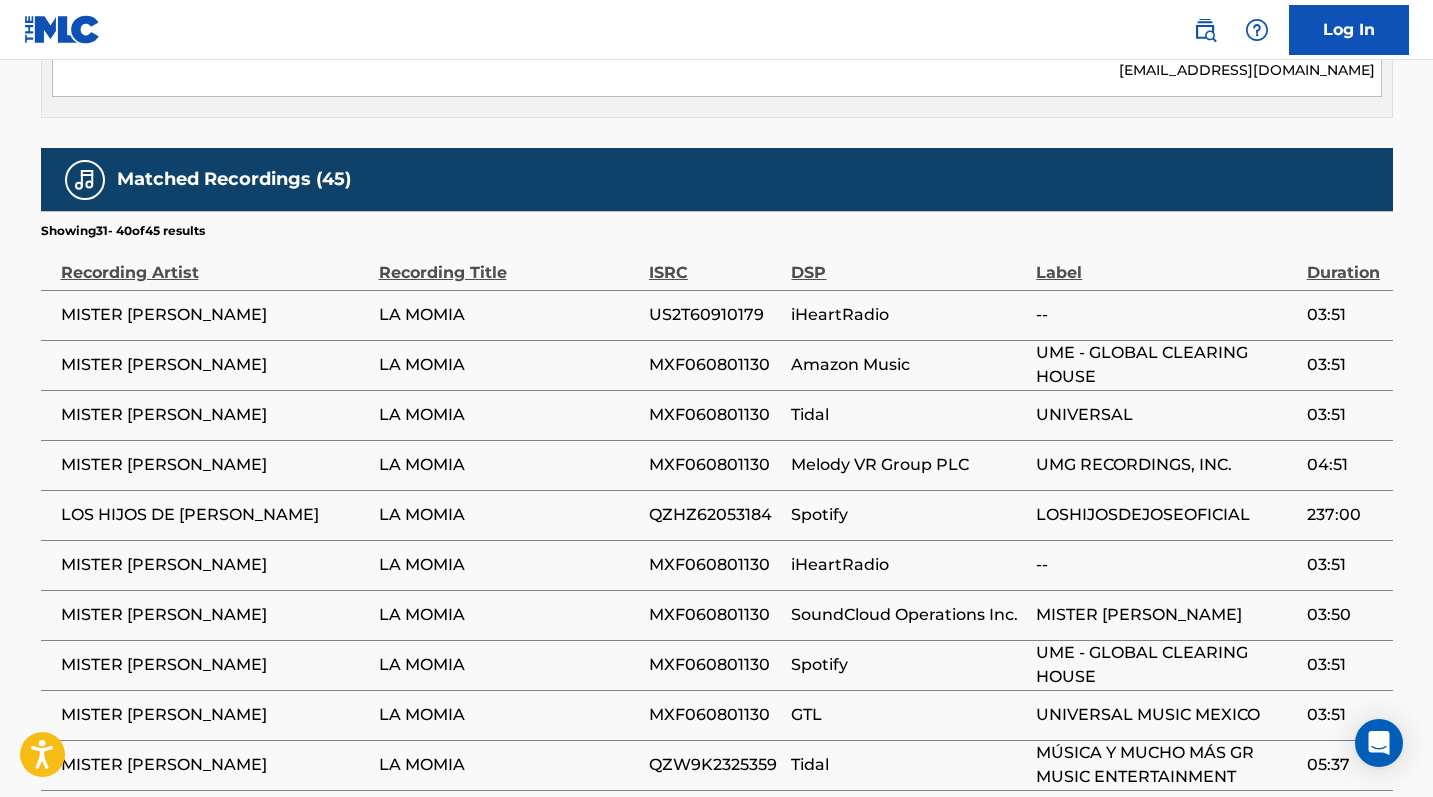 scroll, scrollTop: 1286, scrollLeft: 0, axis: vertical 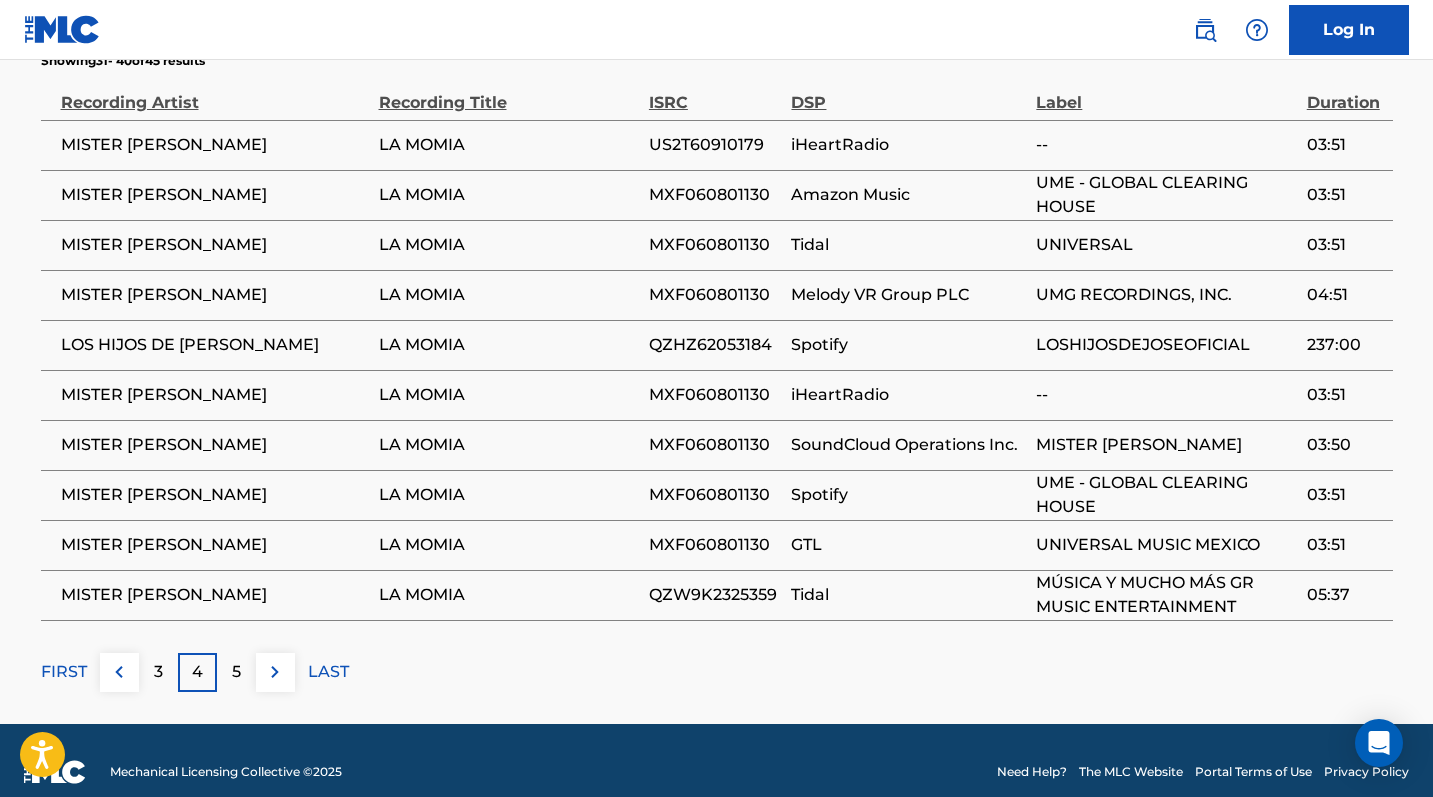 click on "5" at bounding box center (236, 672) 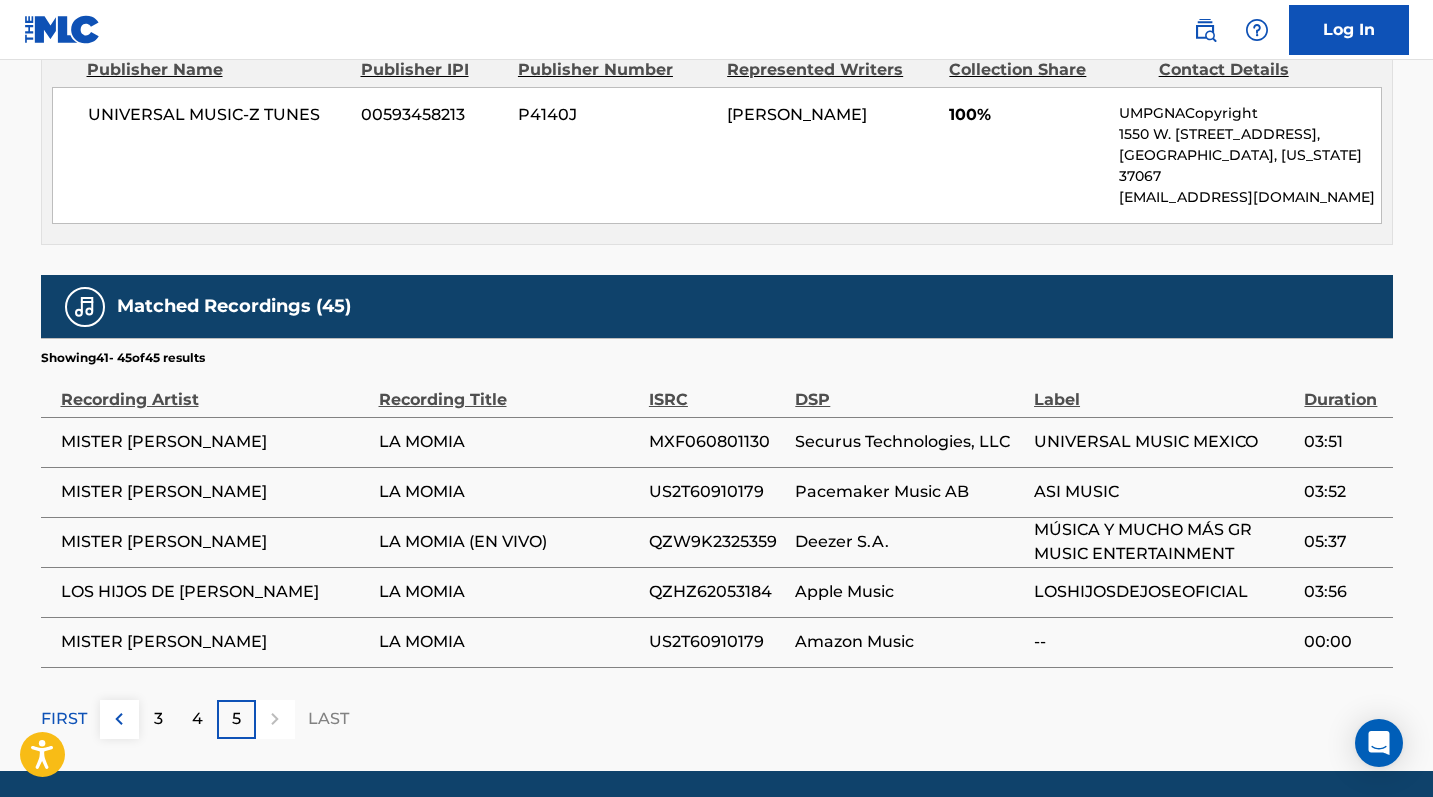 scroll, scrollTop: 0, scrollLeft: 0, axis: both 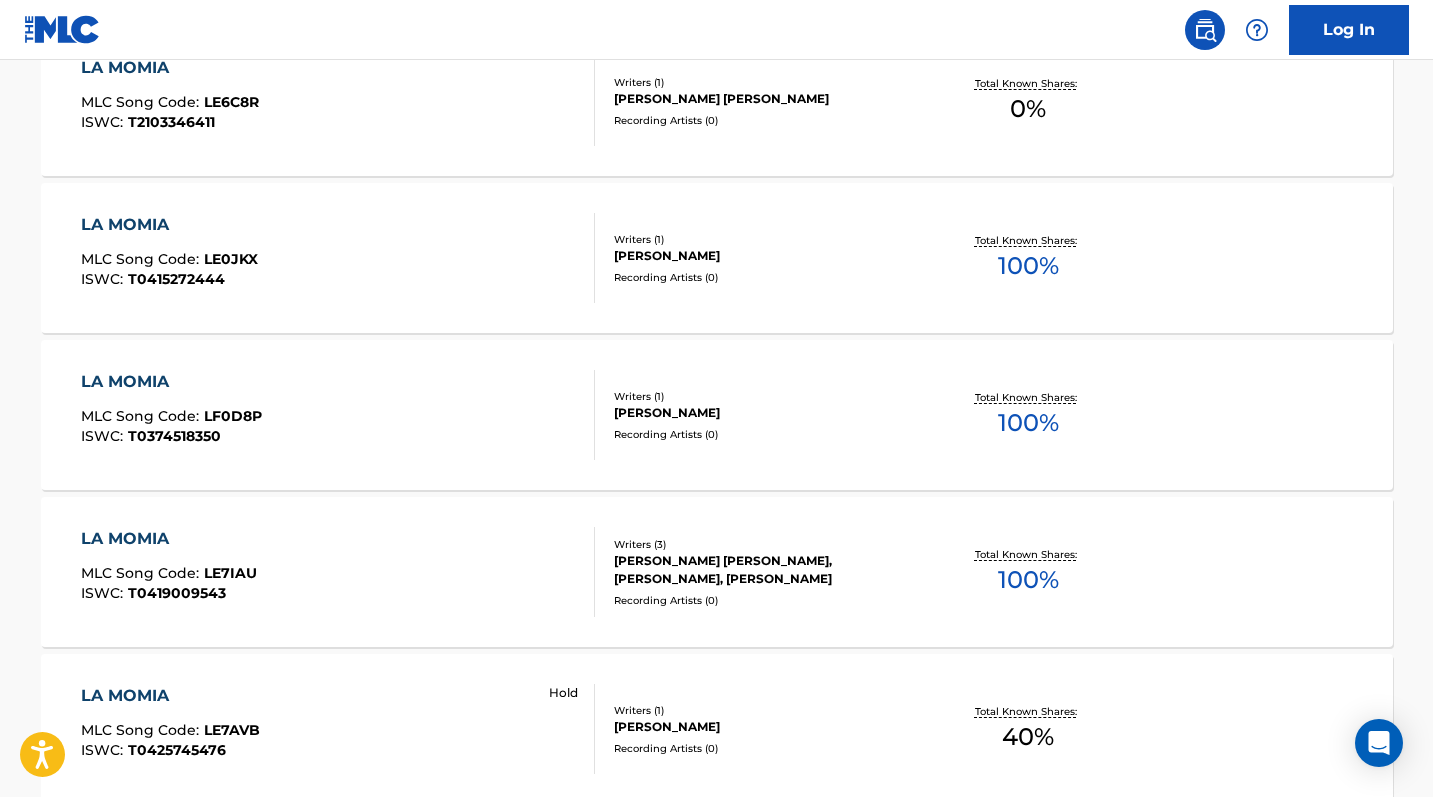 click on "[PERSON_NAME] [PERSON_NAME], [PERSON_NAME], [PERSON_NAME]" at bounding box center (765, 570) 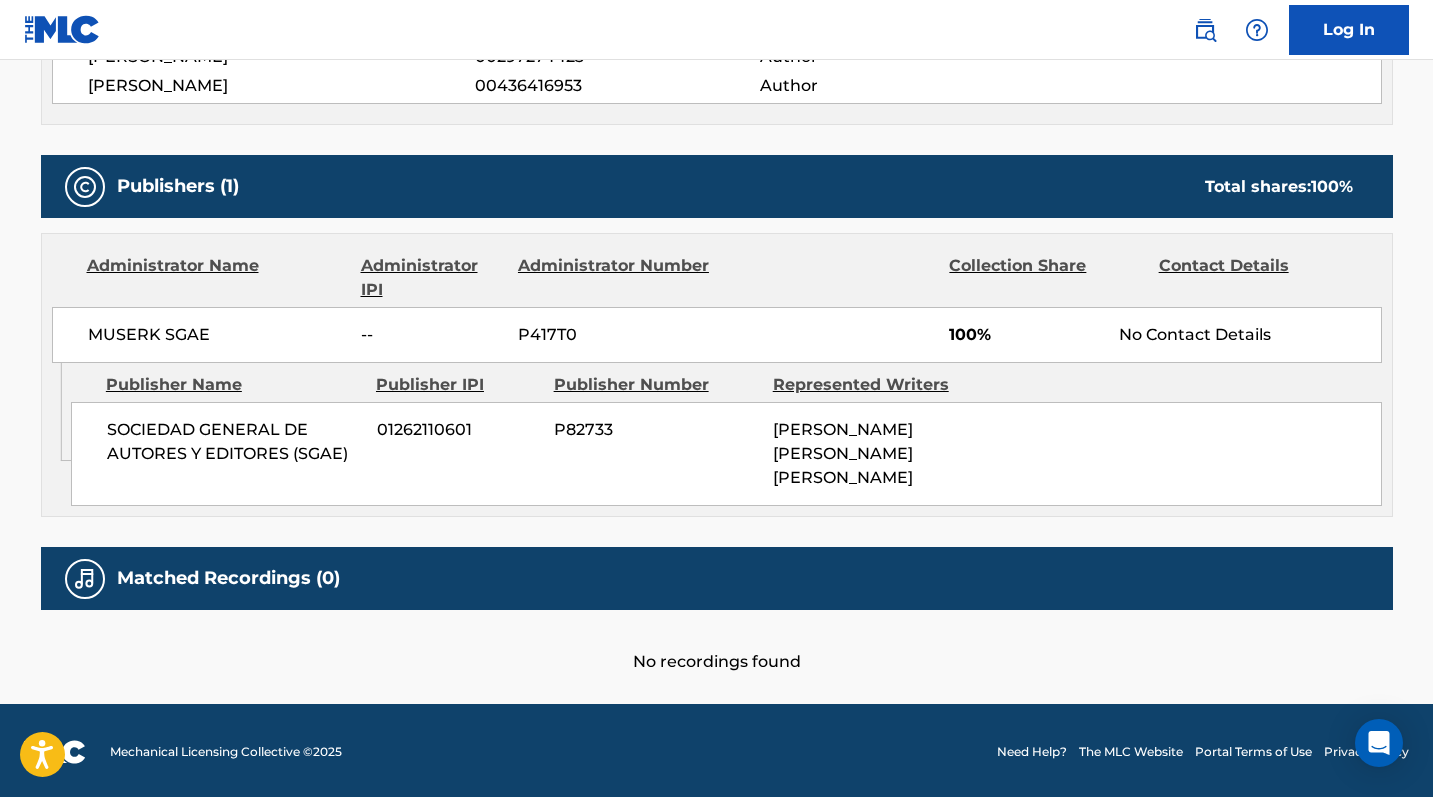 scroll, scrollTop: 0, scrollLeft: 0, axis: both 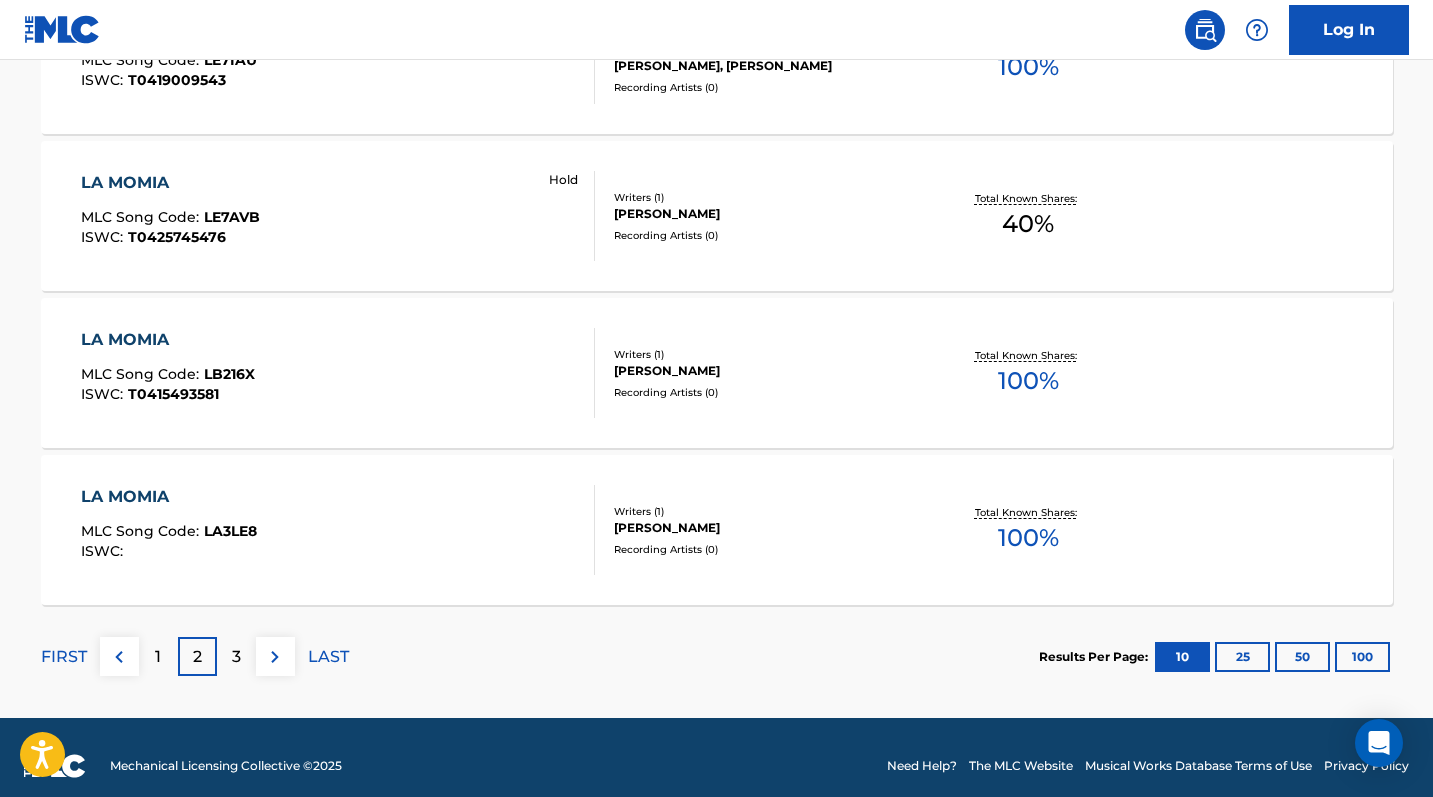 click on "3" at bounding box center (236, 656) 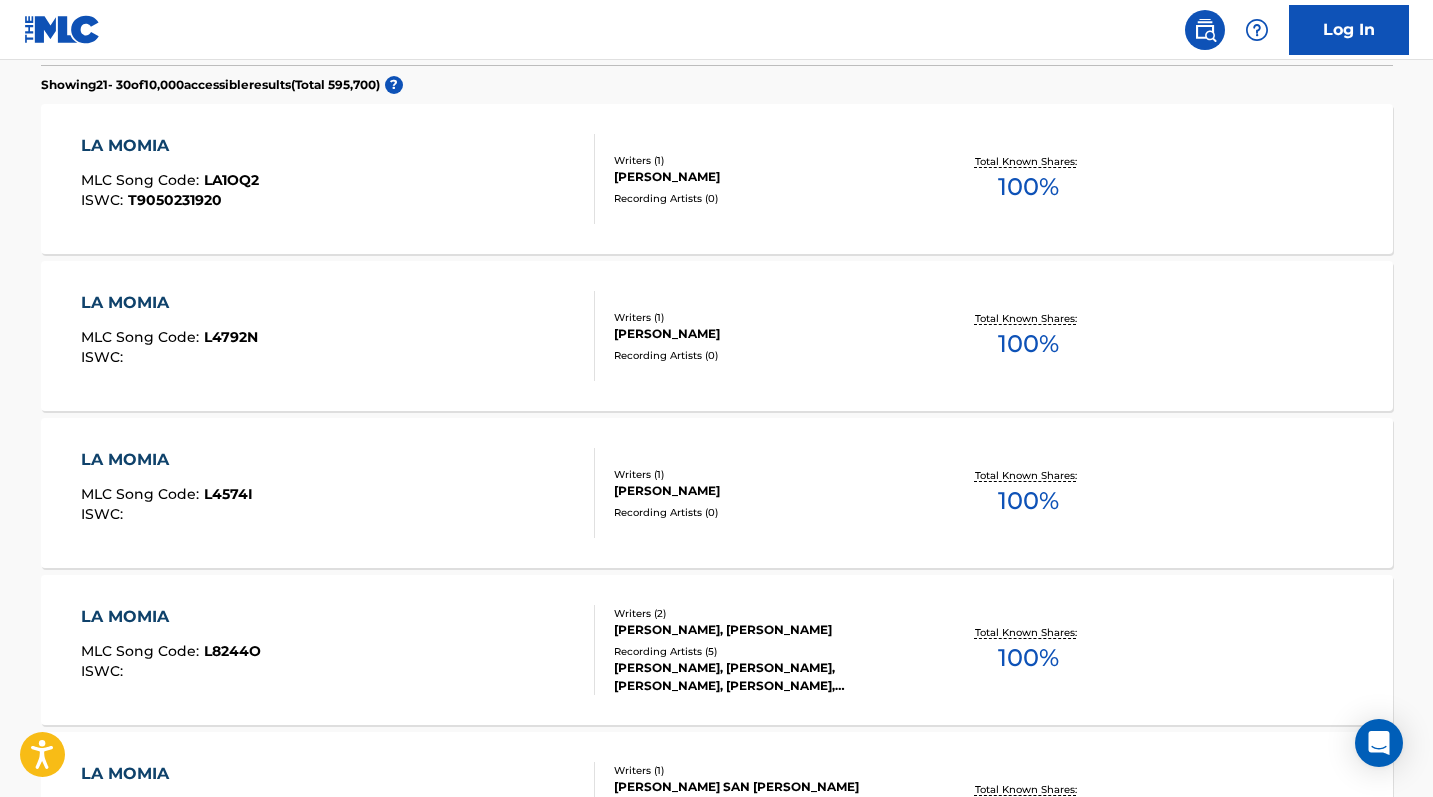 scroll, scrollTop: 767, scrollLeft: 0, axis: vertical 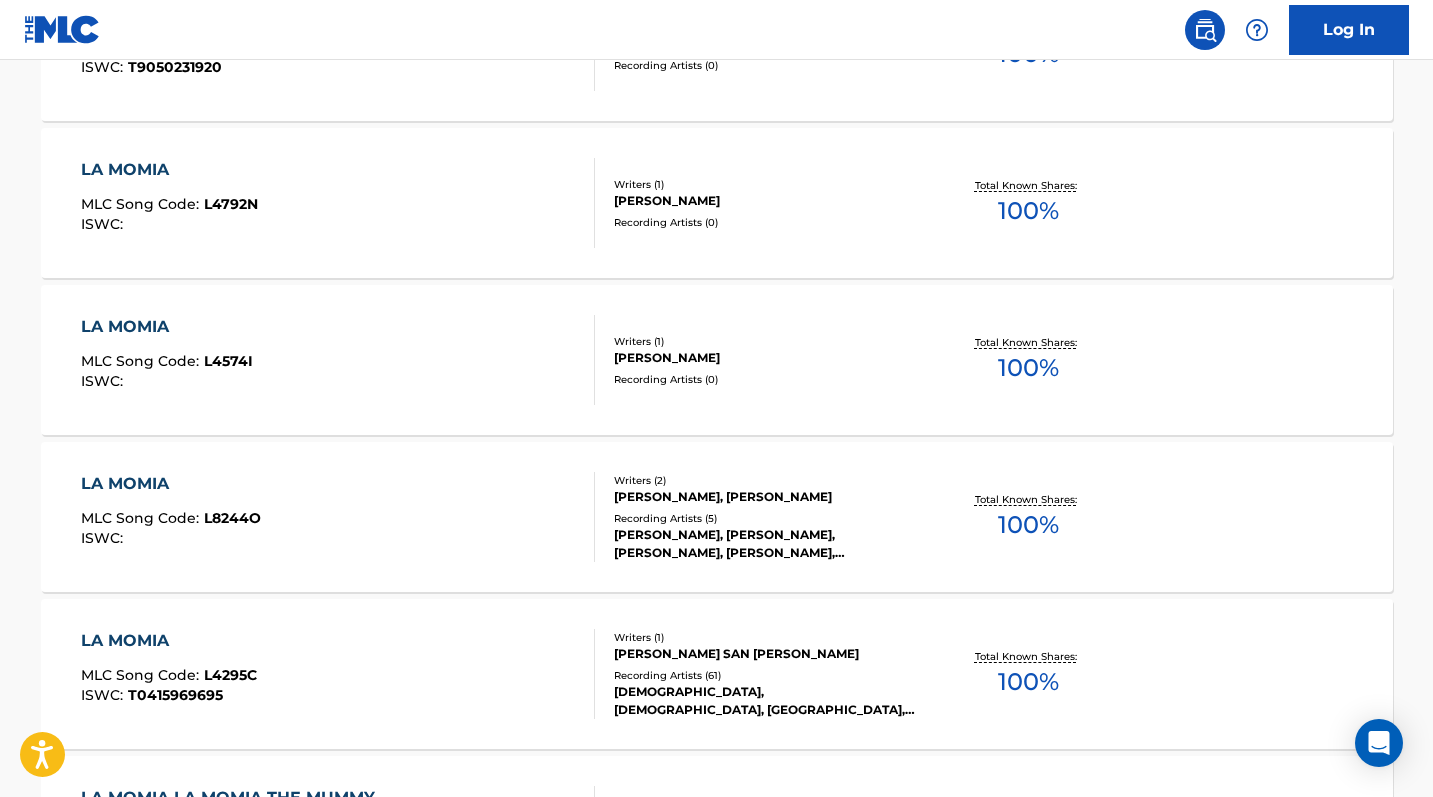 click on "[DEMOGRAPHIC_DATA], [DEMOGRAPHIC_DATA], [GEOGRAPHIC_DATA], [GEOGRAPHIC_DATA], [DEMOGRAPHIC_DATA]" at bounding box center (765, 701) 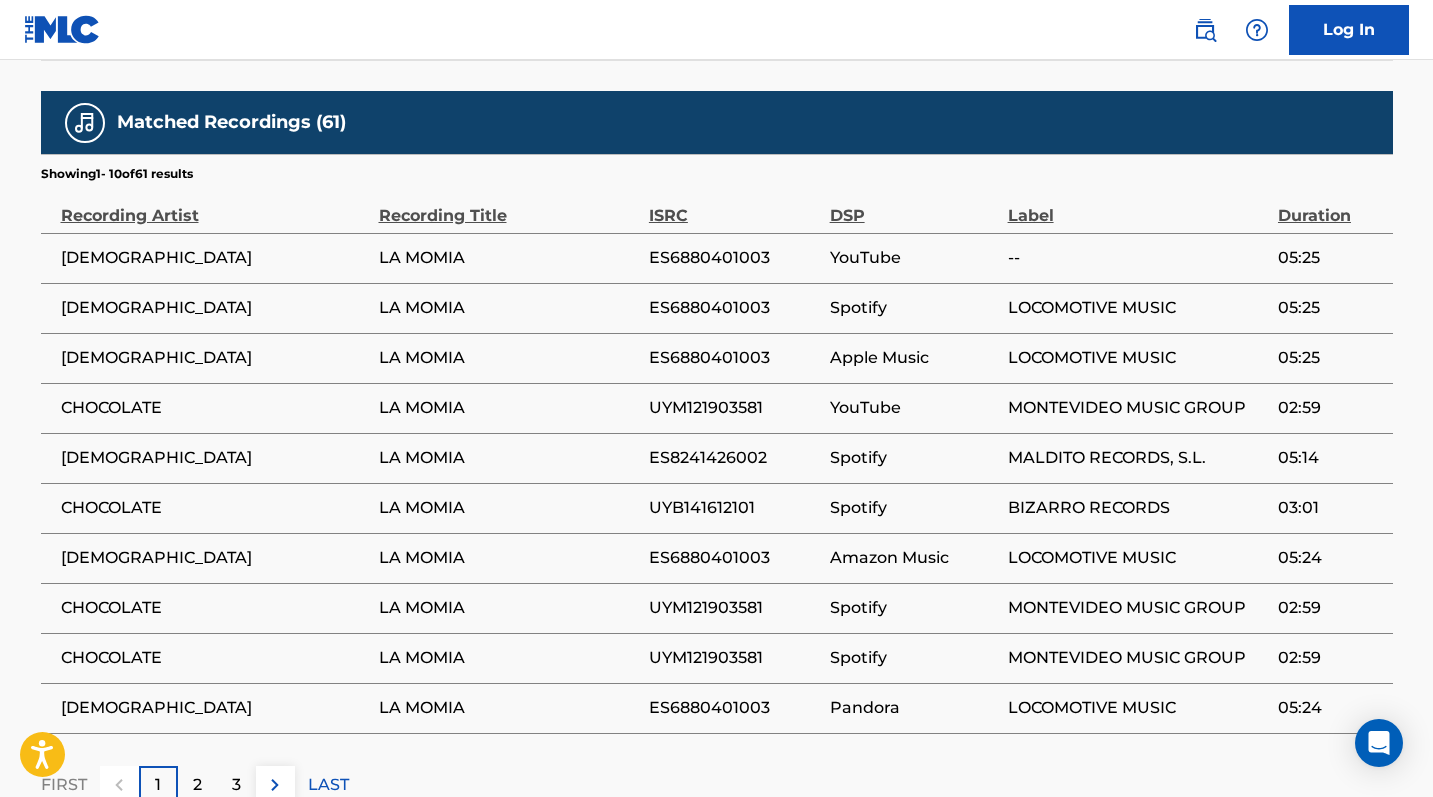 scroll, scrollTop: 1633, scrollLeft: 0, axis: vertical 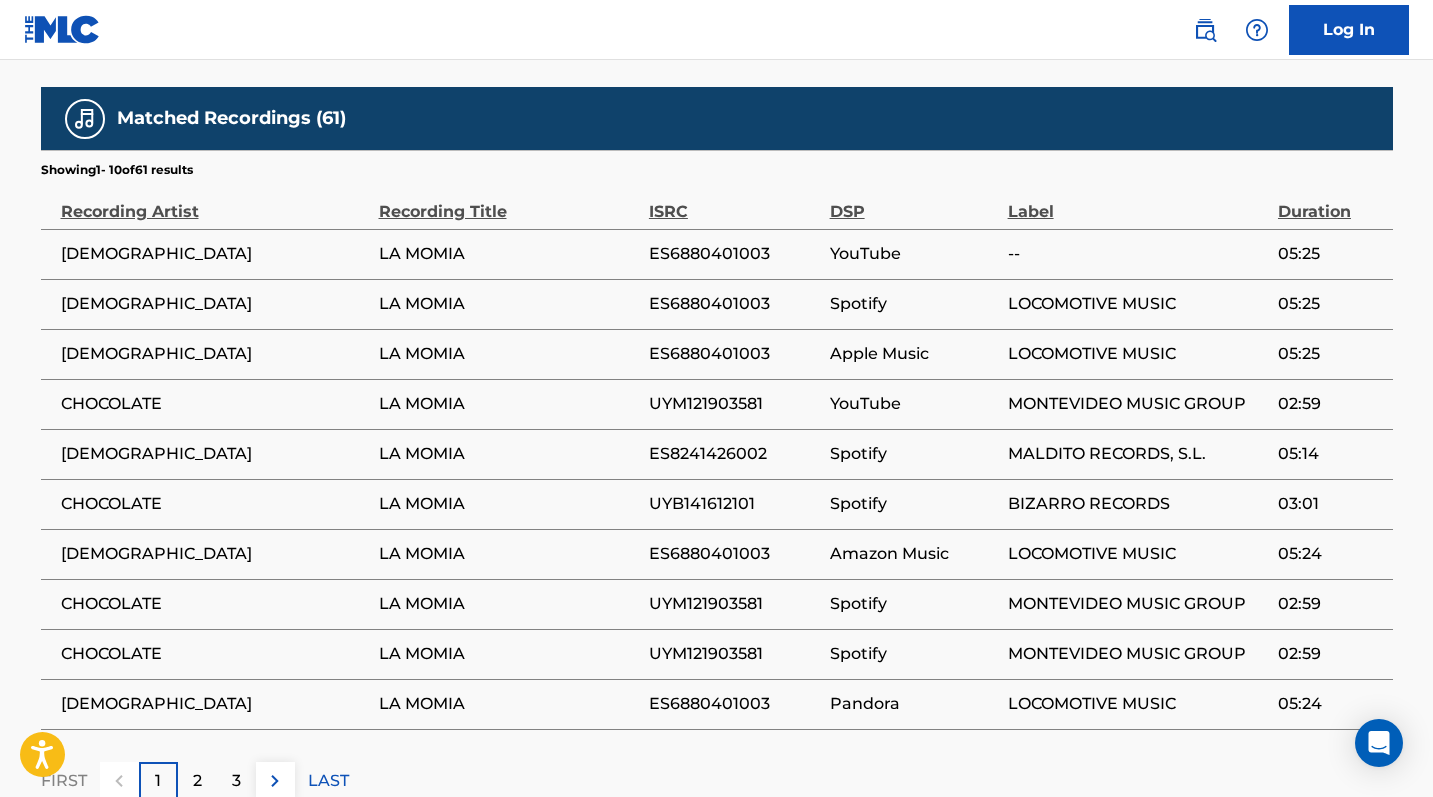 click on "2" at bounding box center (197, 781) 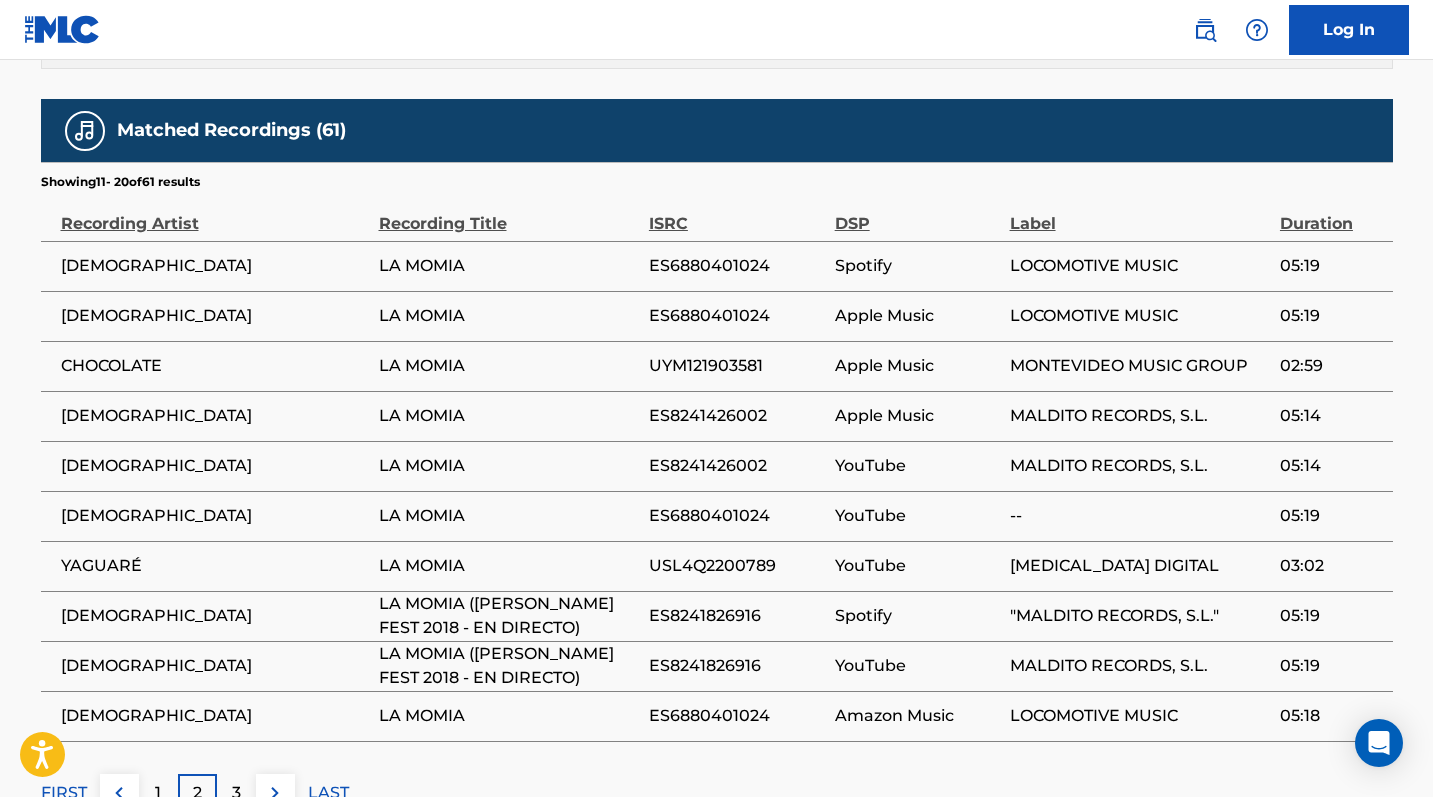 scroll, scrollTop: 1724, scrollLeft: 0, axis: vertical 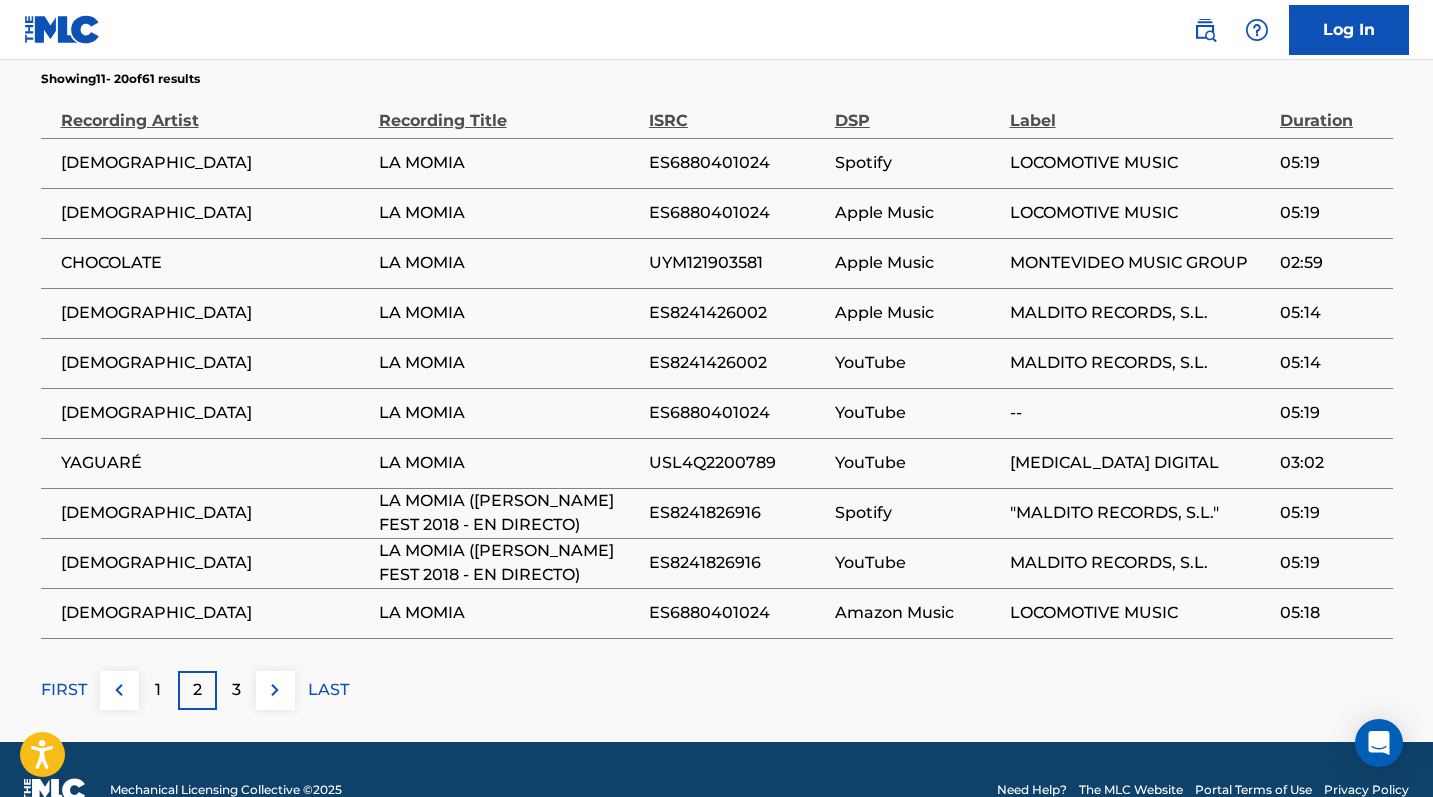 click on "3" at bounding box center [236, 690] 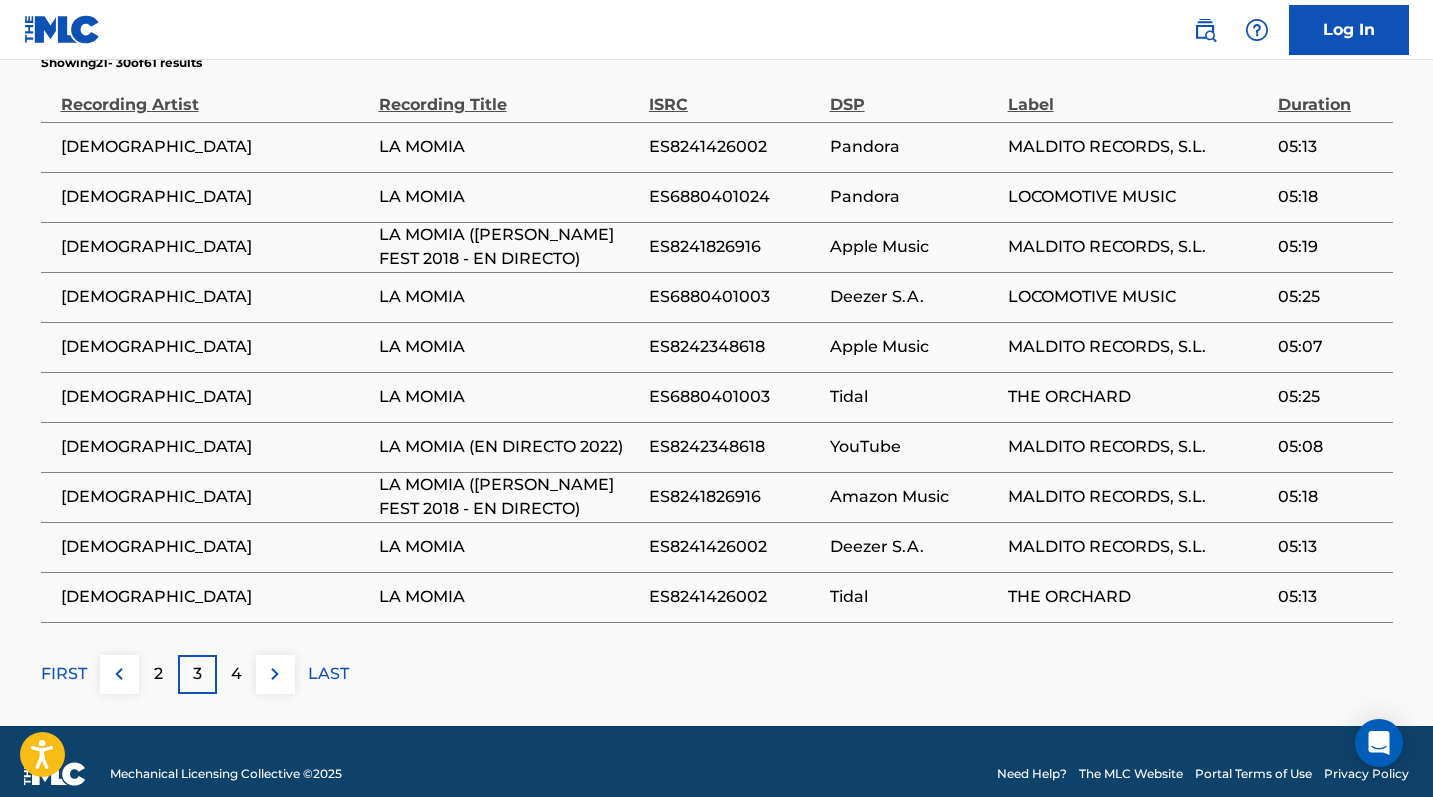 click on "4" at bounding box center [236, 674] 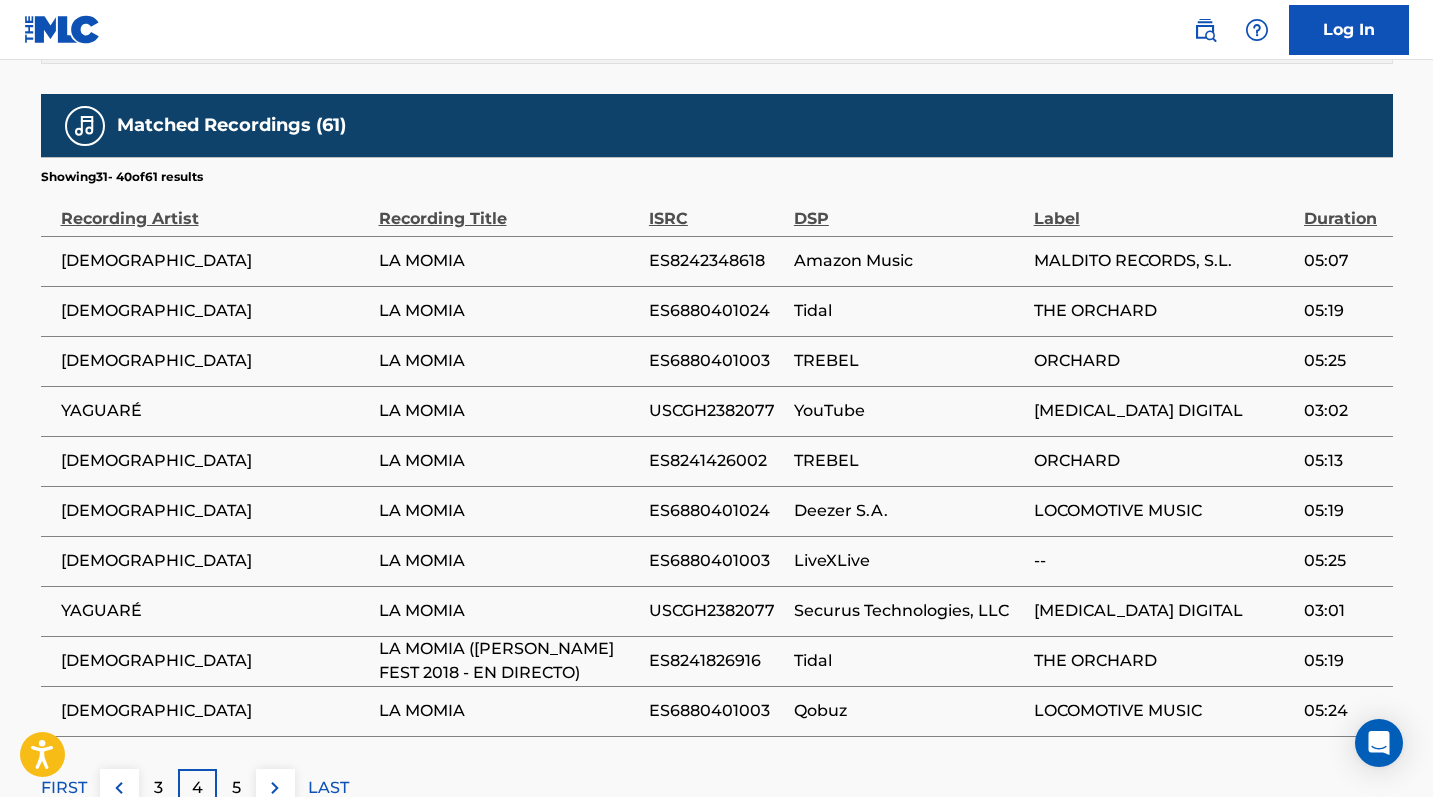 scroll, scrollTop: 1740, scrollLeft: 0, axis: vertical 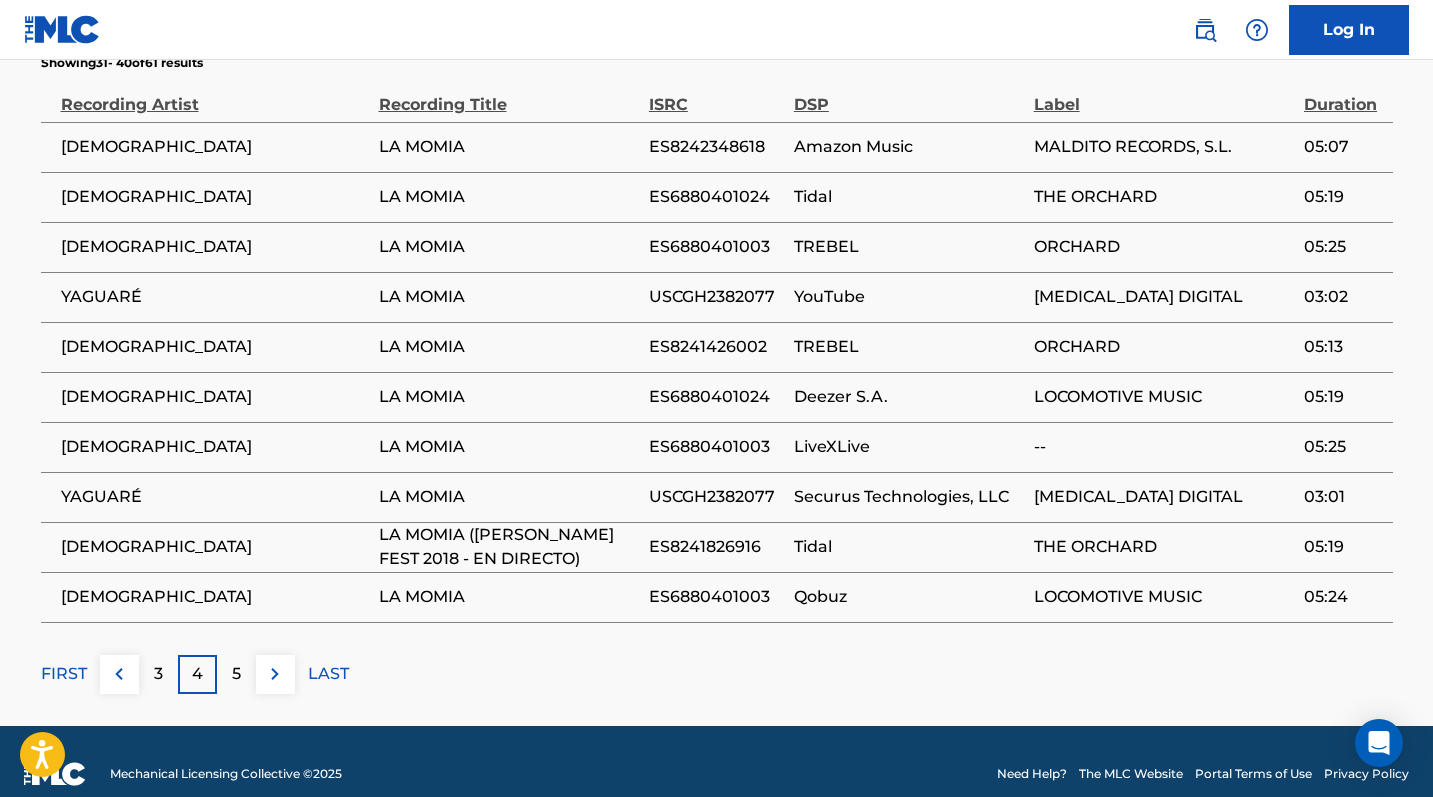 click on "5" at bounding box center (236, 674) 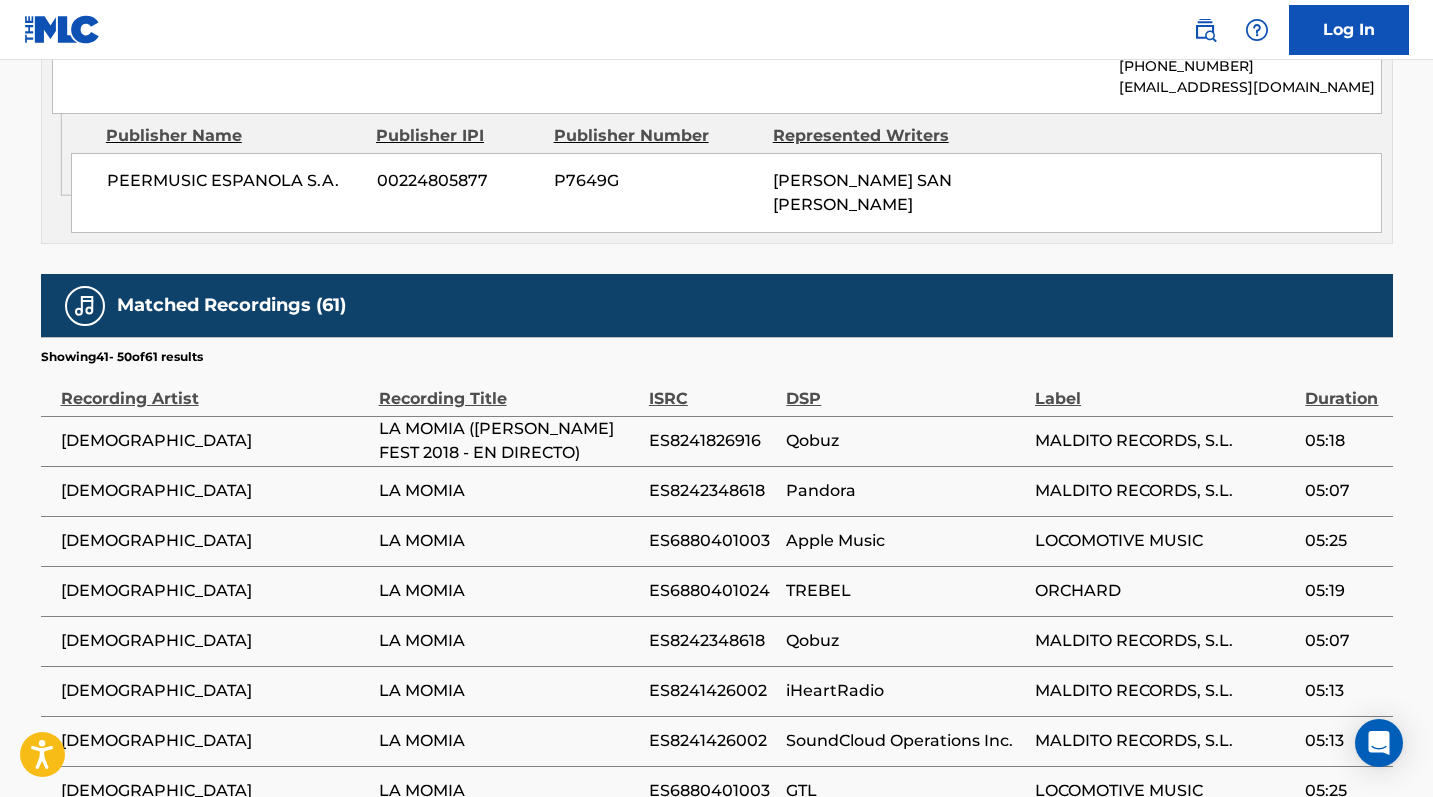 scroll, scrollTop: 1740, scrollLeft: 0, axis: vertical 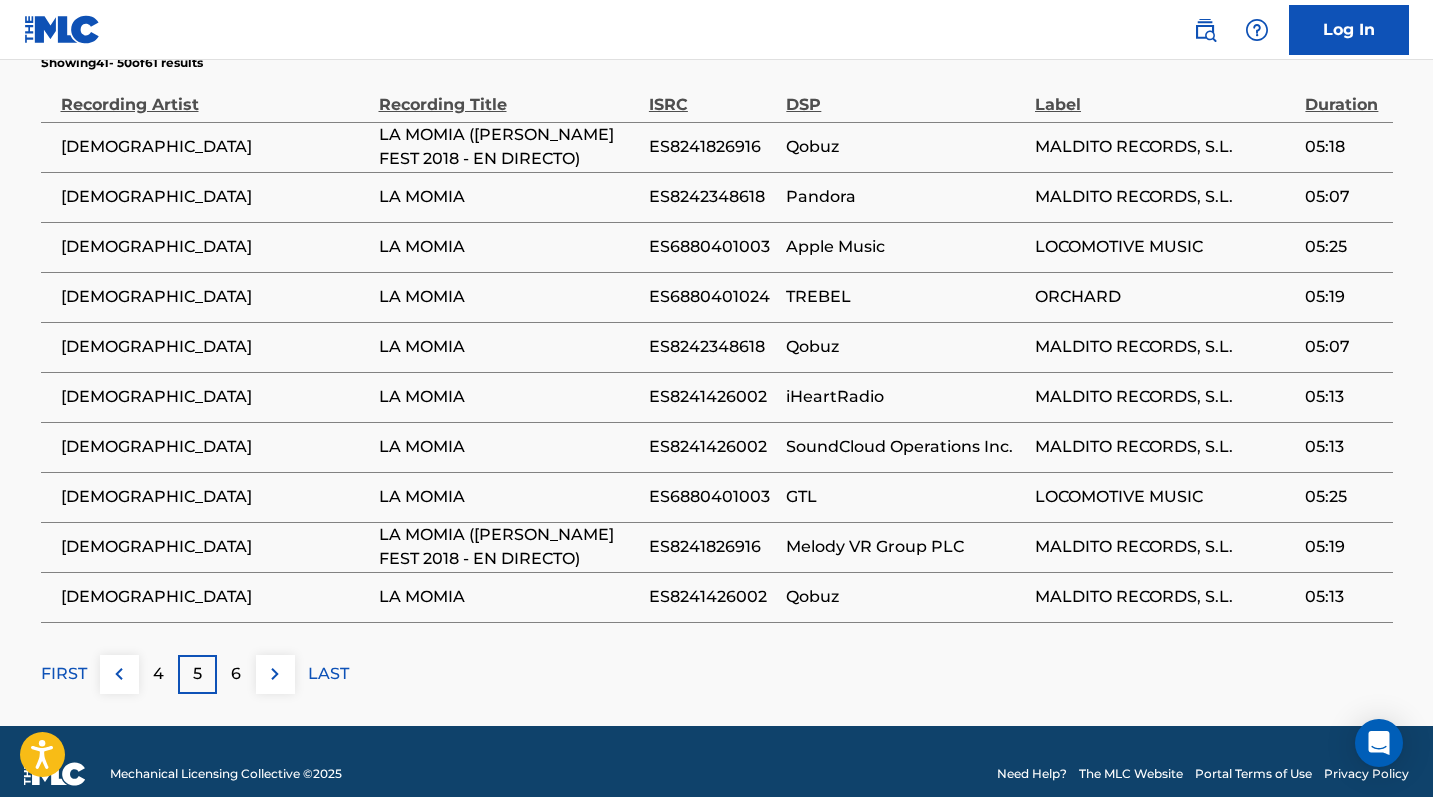 click on "6" at bounding box center [236, 674] 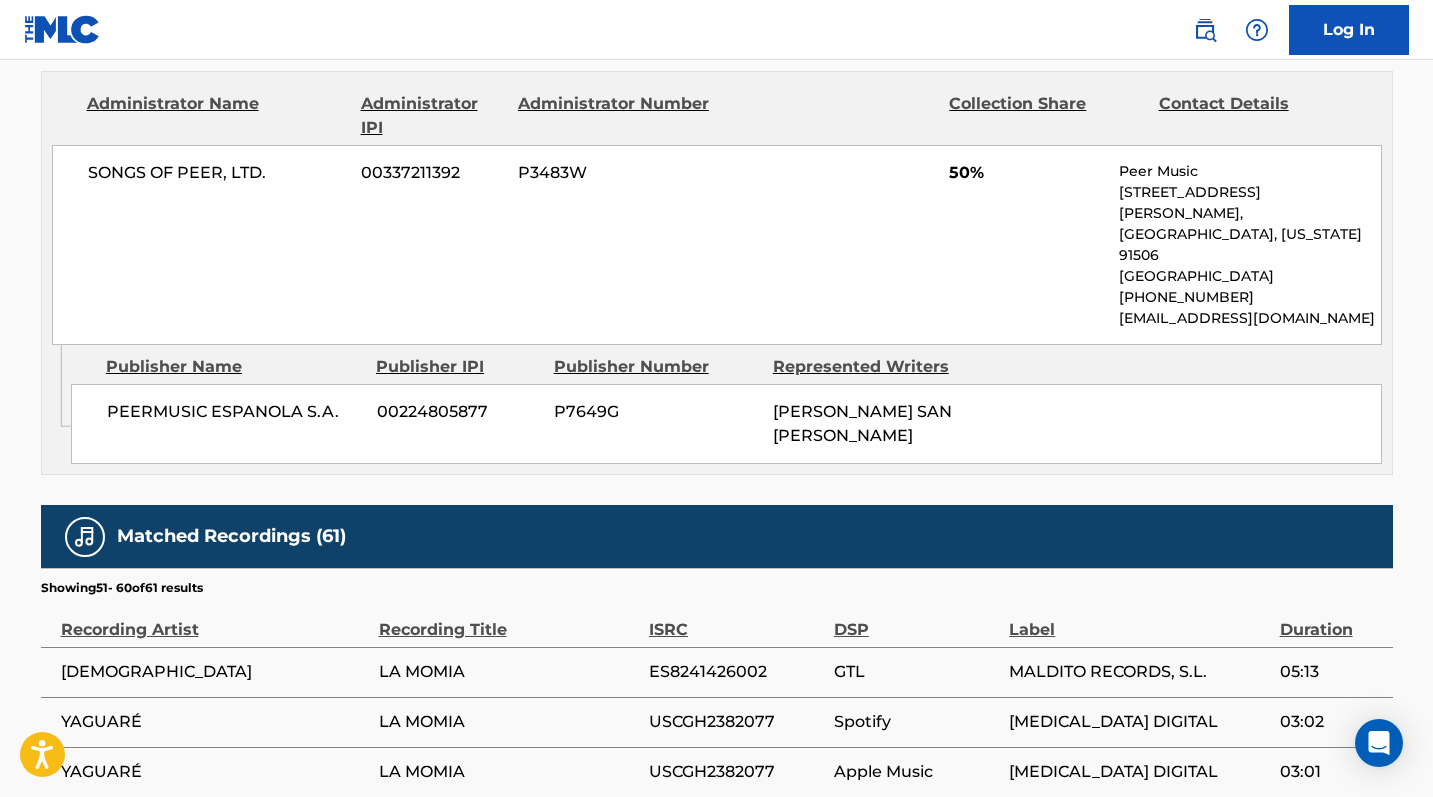 scroll, scrollTop: 1740, scrollLeft: 0, axis: vertical 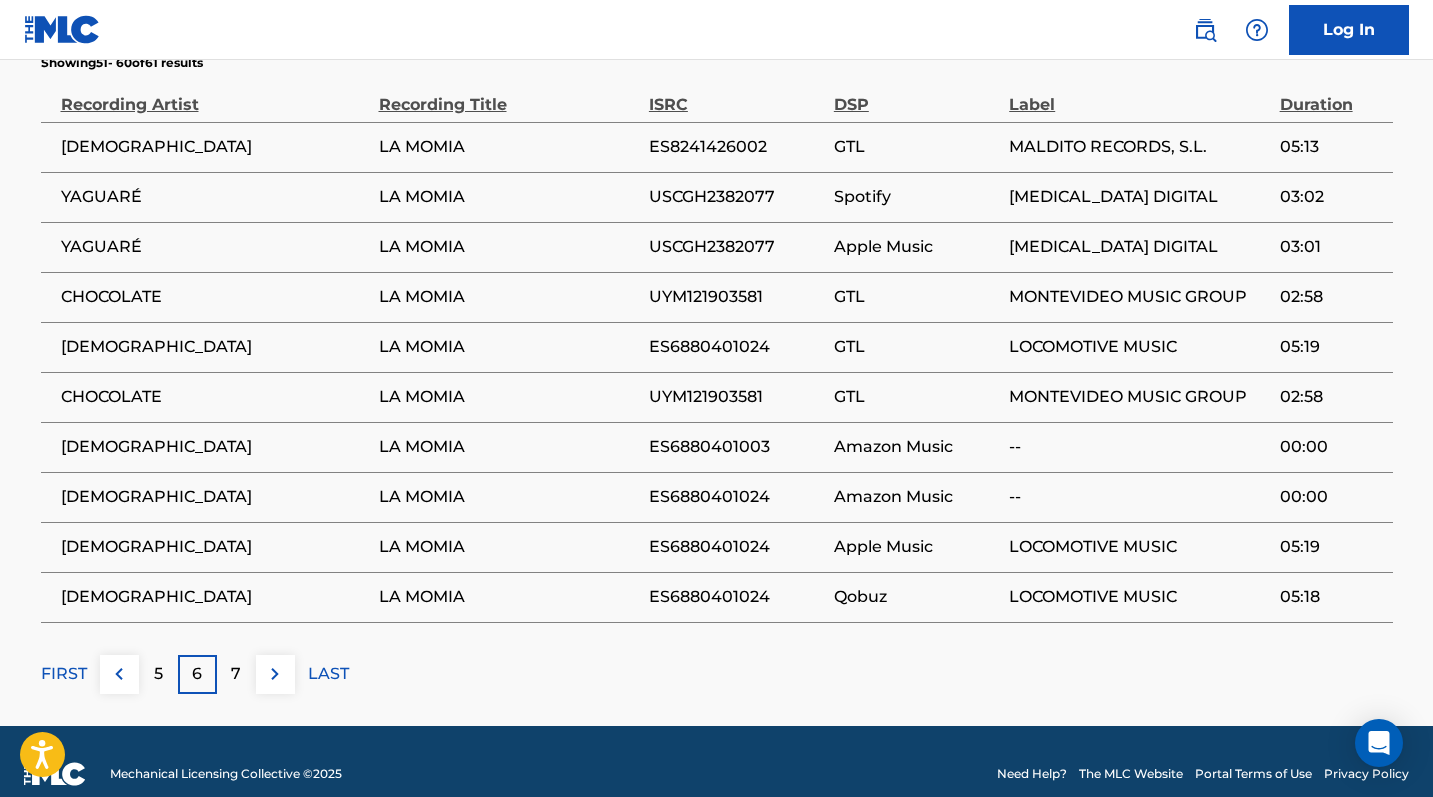 click on "7" at bounding box center [236, 674] 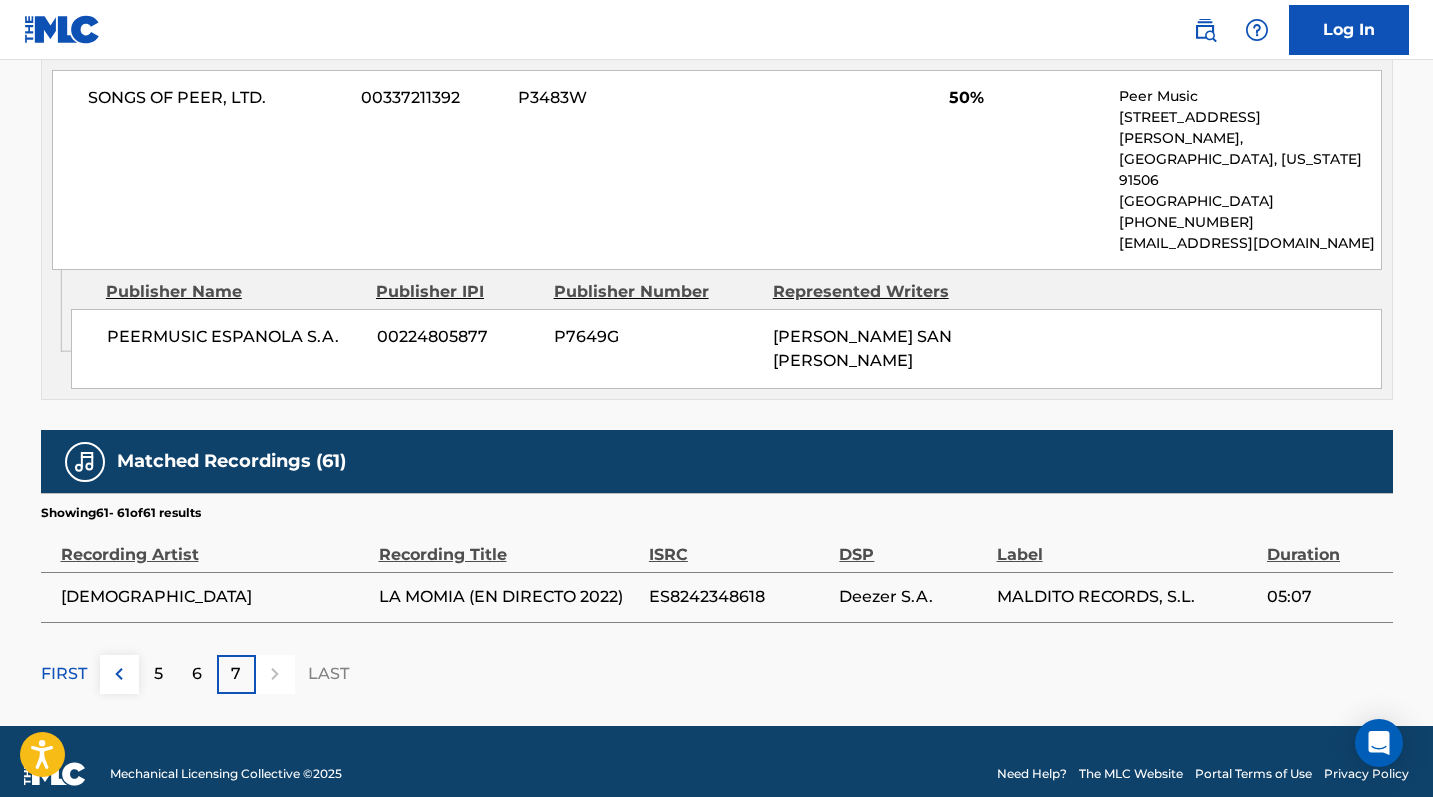 scroll, scrollTop: 872, scrollLeft: 0, axis: vertical 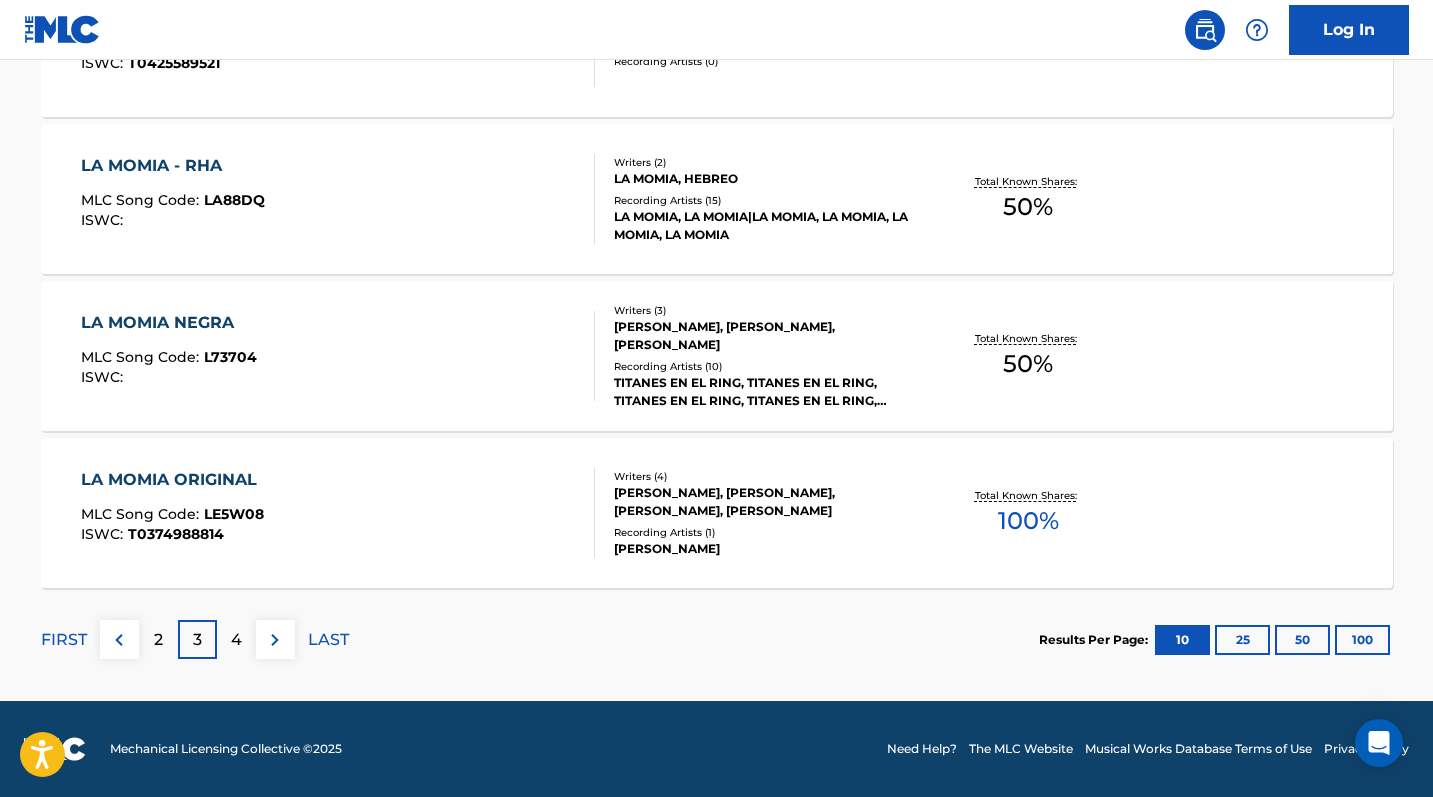 click on "FIRST" at bounding box center (64, 640) 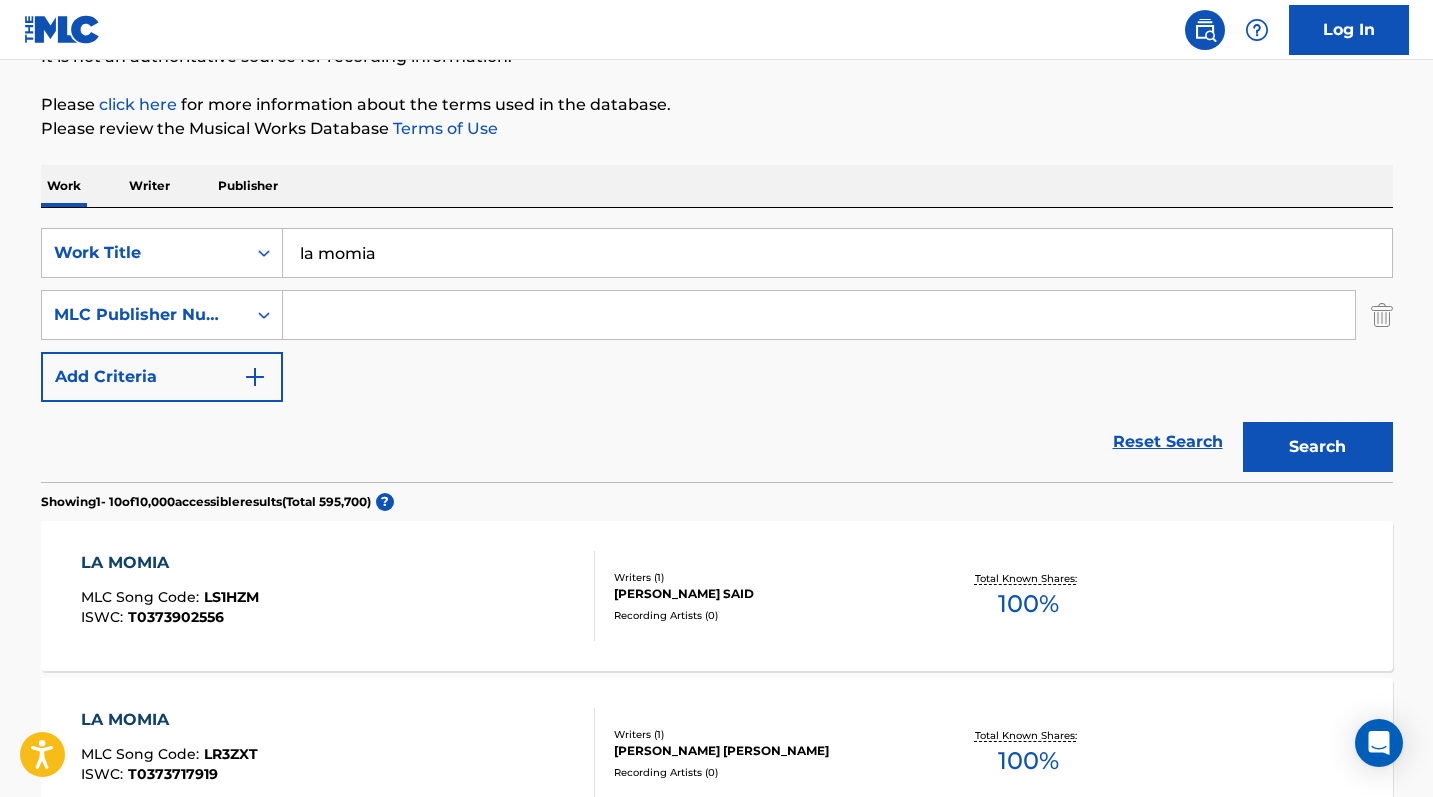 scroll, scrollTop: 624, scrollLeft: 0, axis: vertical 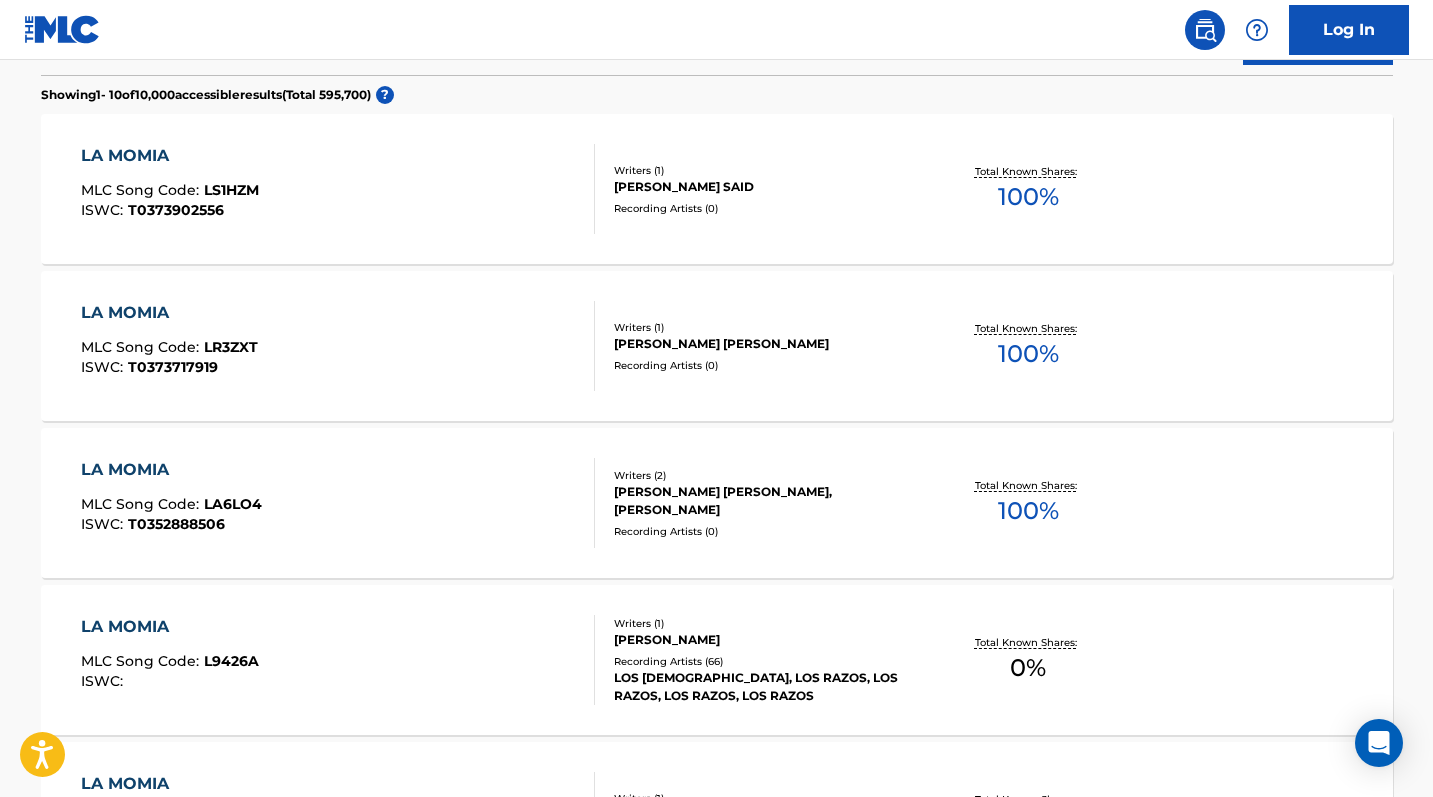 click on "Writers ( 1 ) [PERSON_NAME] SAID Recording Artists ( 0 )" at bounding box center [755, 189] 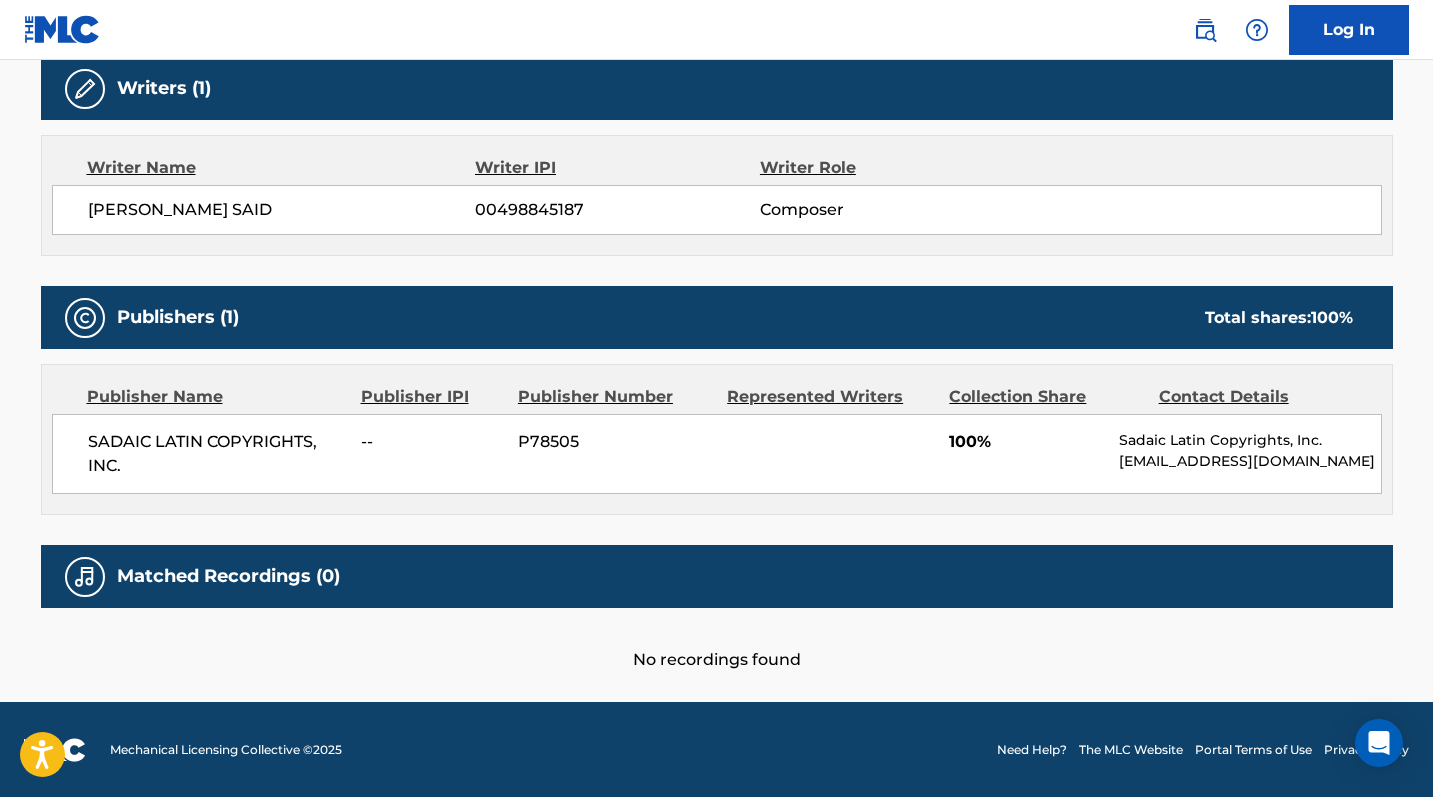scroll, scrollTop: 0, scrollLeft: 0, axis: both 